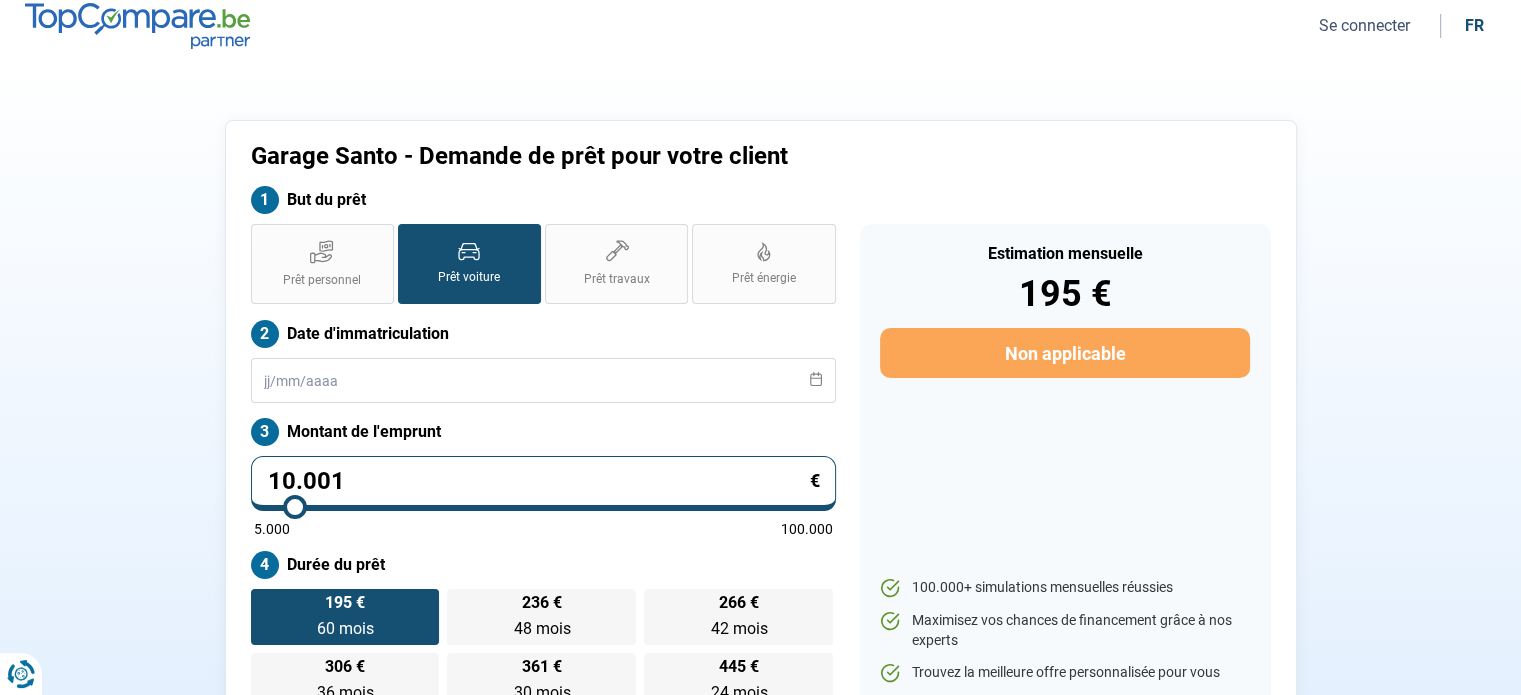 scroll, scrollTop: 0, scrollLeft: 0, axis: both 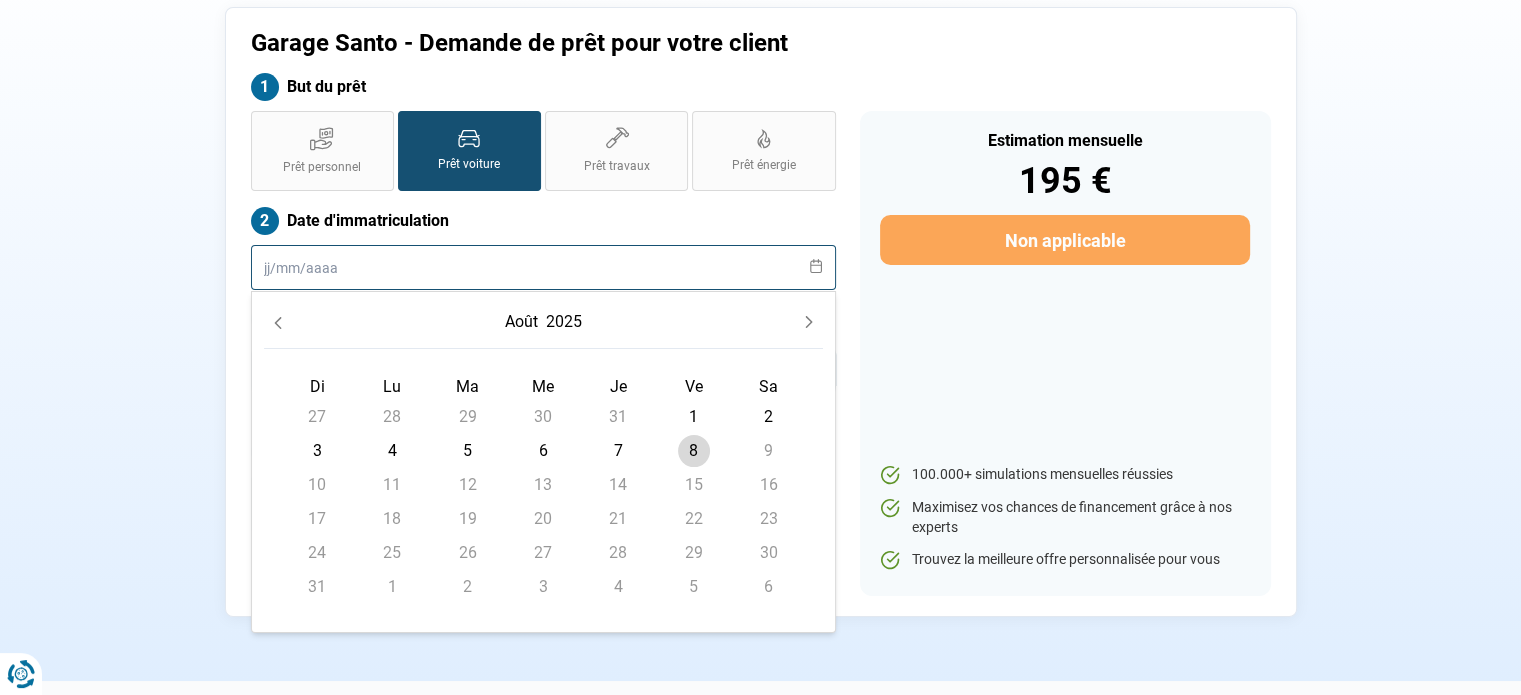 click at bounding box center (543, 267) 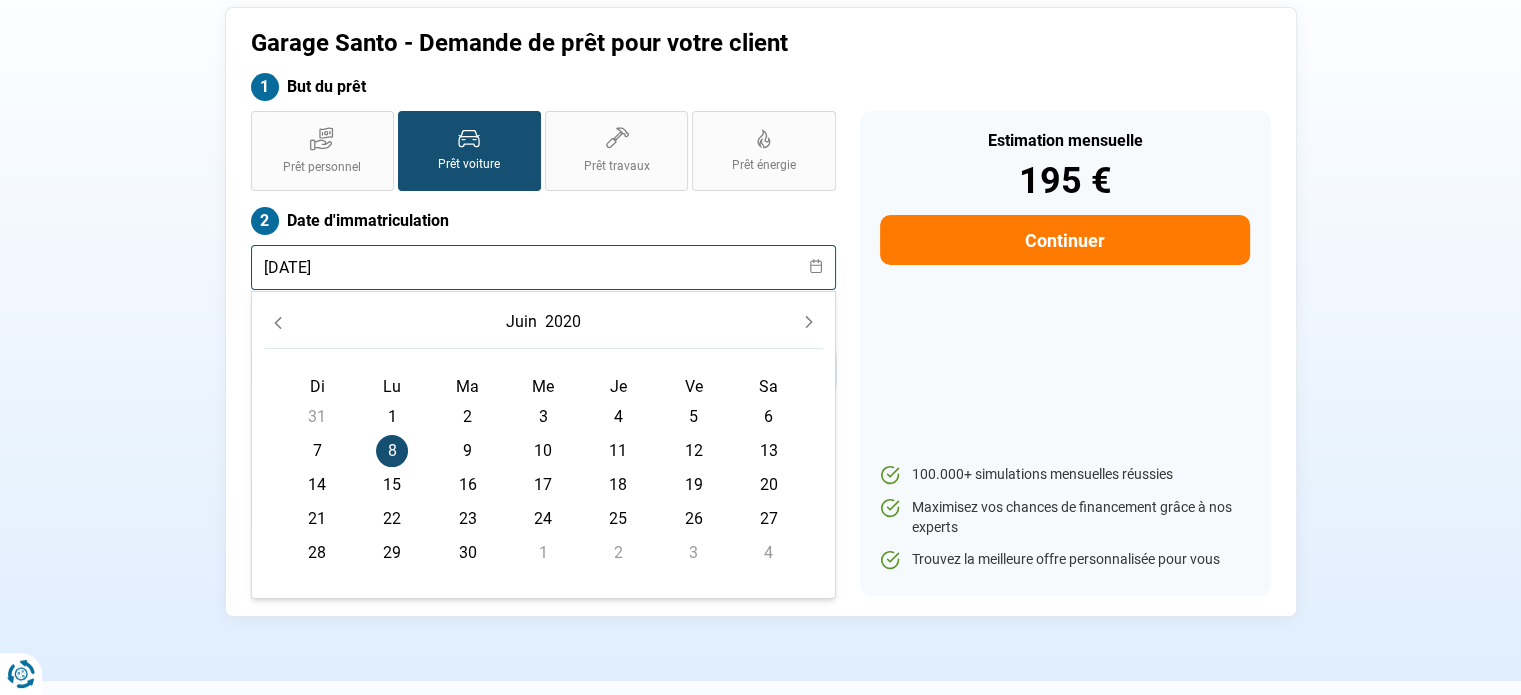 type on "[DATE]" 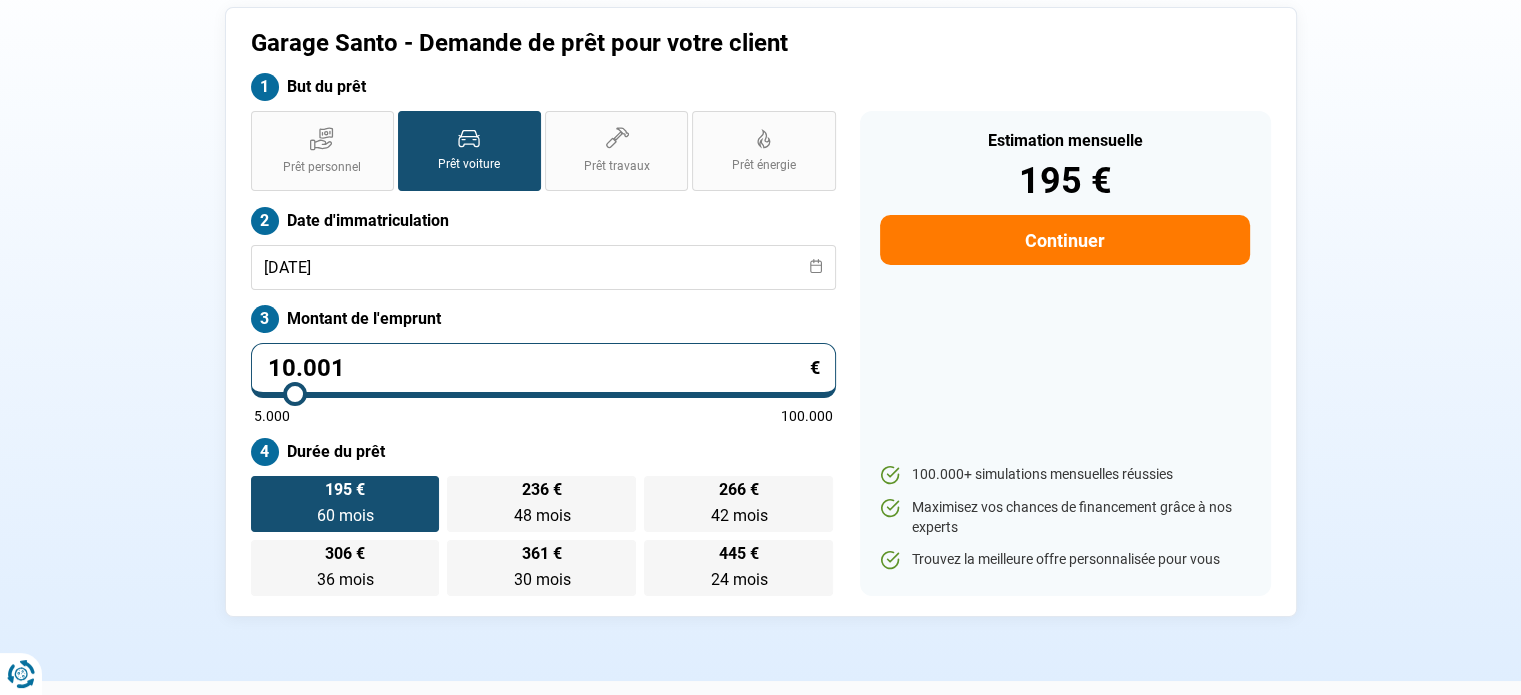 click on "Garage Santo - Demande de prêt pour votre client But du prêt Prêt personnel Prêt voiture Prêt travaux Prêt énergie Prêt voiture Date d'immatriculation [DATE] Montant de l'emprunt 10.001 € 5.000 100.000 Durée du prêt 195 € 60 mois 60 mois 236 € 48 mois 48 mois 266 € 42 mois 42 mois 306 € 36 mois 36 mois 361 € 30 mois 30 mois 445 € 24 mois 24 mois Estimation mensuelle 195 € Continuer 100.000+ simulations mensuelles réussies Maximisez vos chances de financement grâce à nos experts  Trouvez la meilleure offre personnalisée pour vous Trouvez la meilleure offre personnalisée" at bounding box center [761, 312] 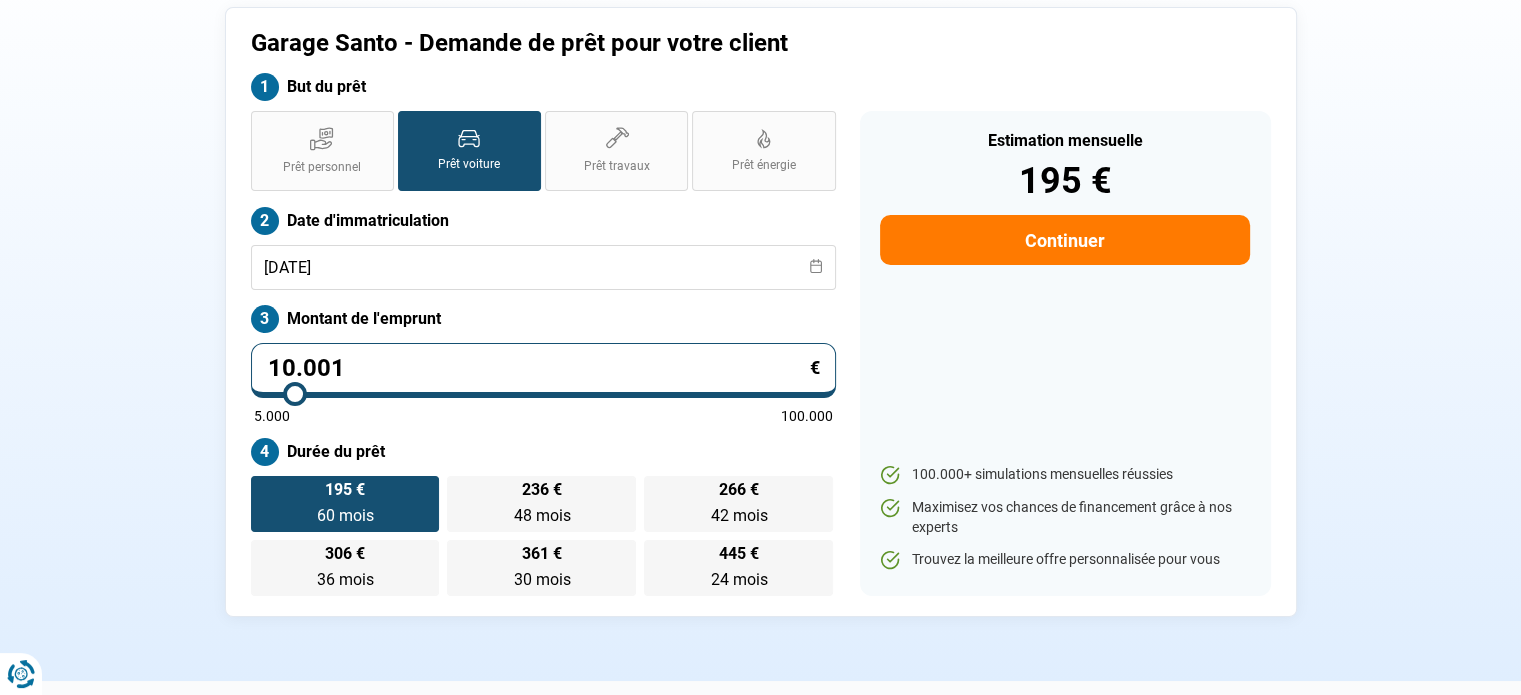 click on "10.001" at bounding box center [543, 370] 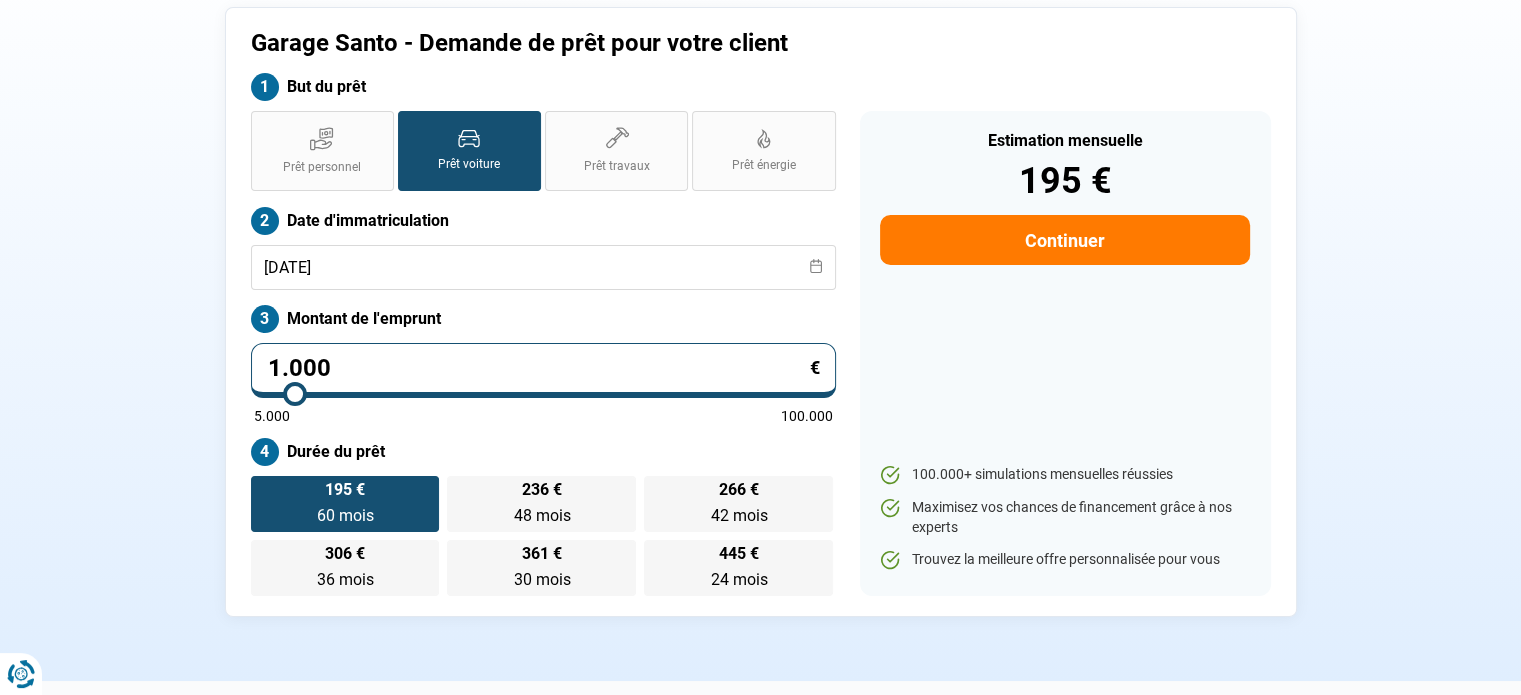 type on "5000" 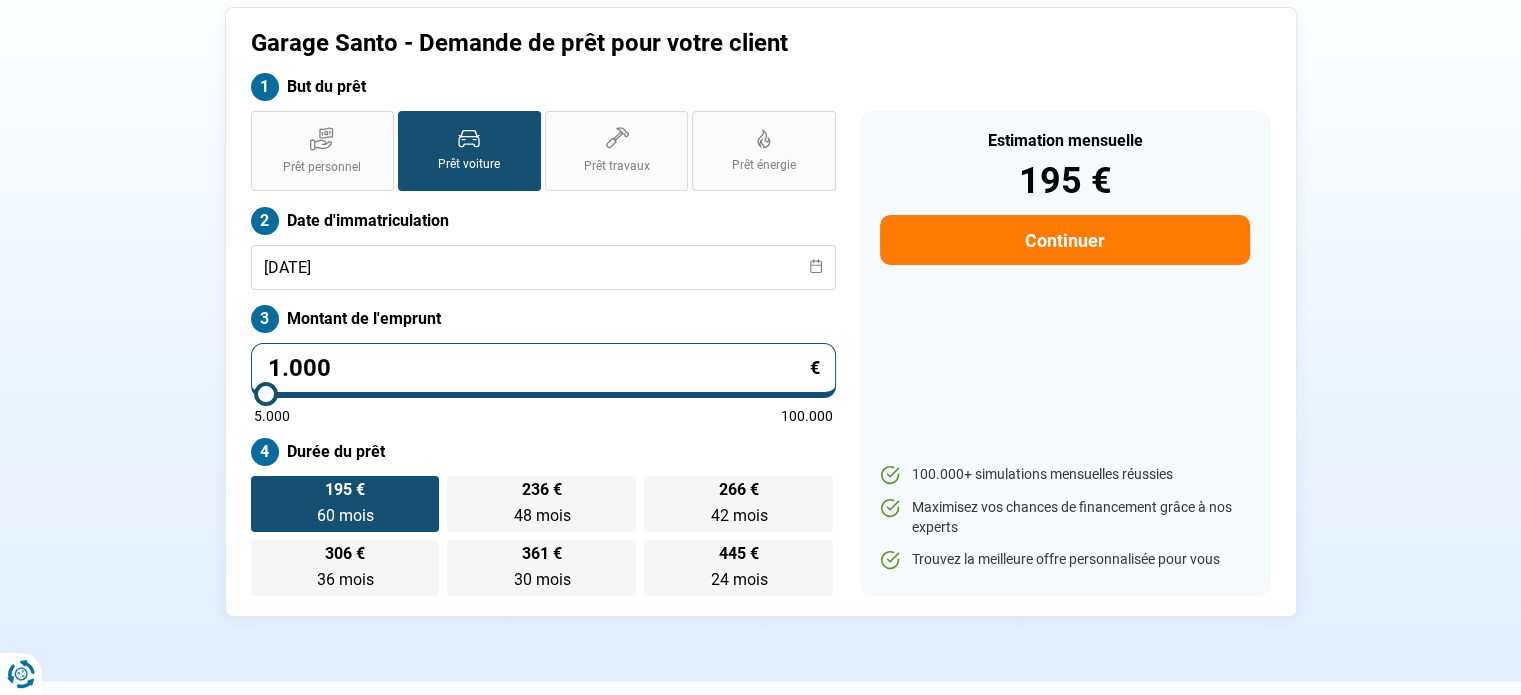 type on "100" 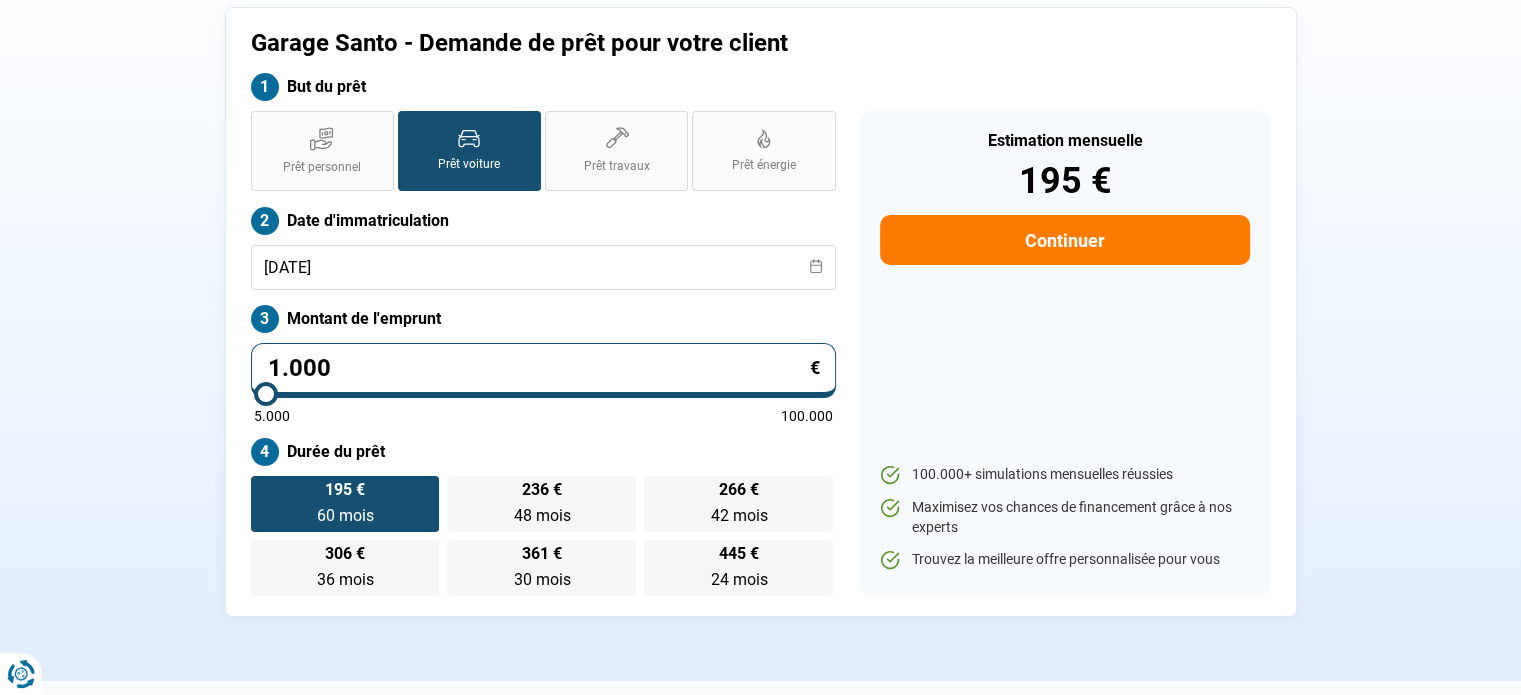 type on "5000" 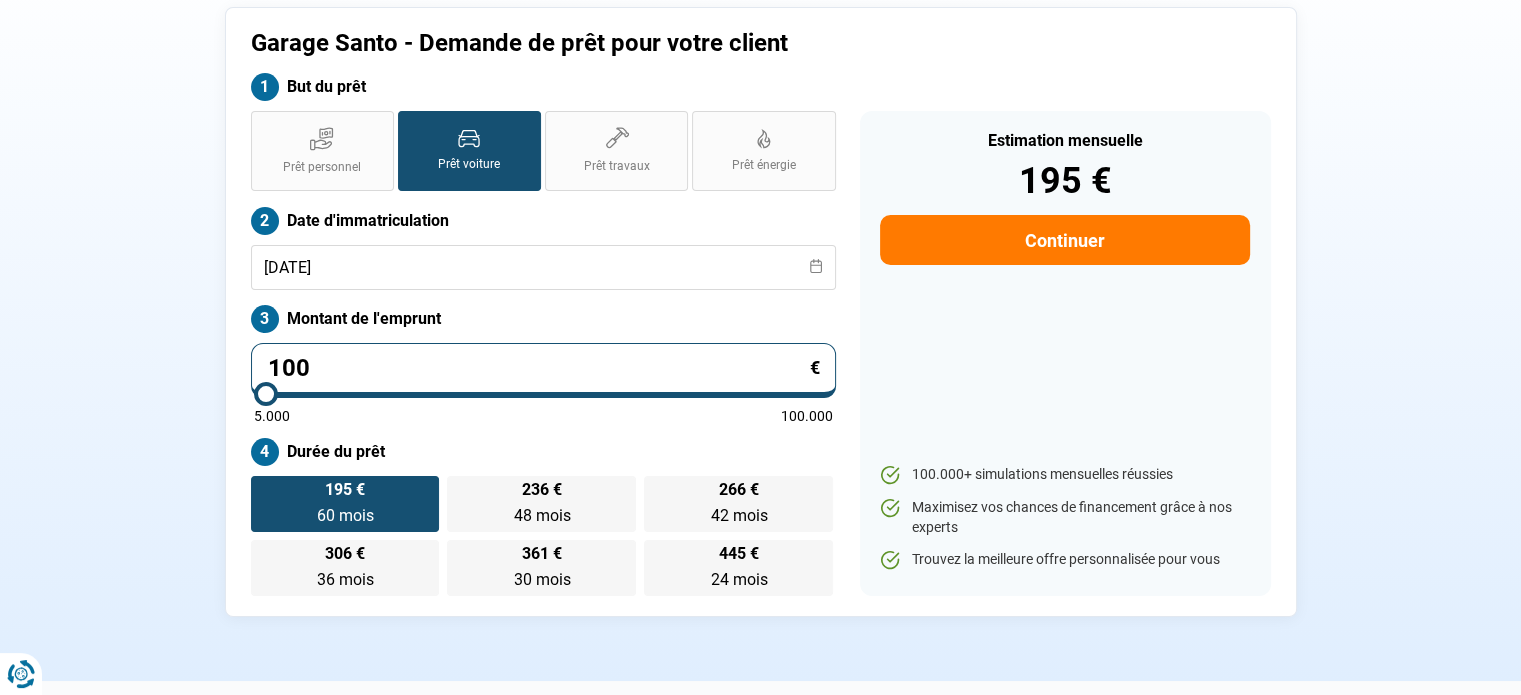 type on "10" 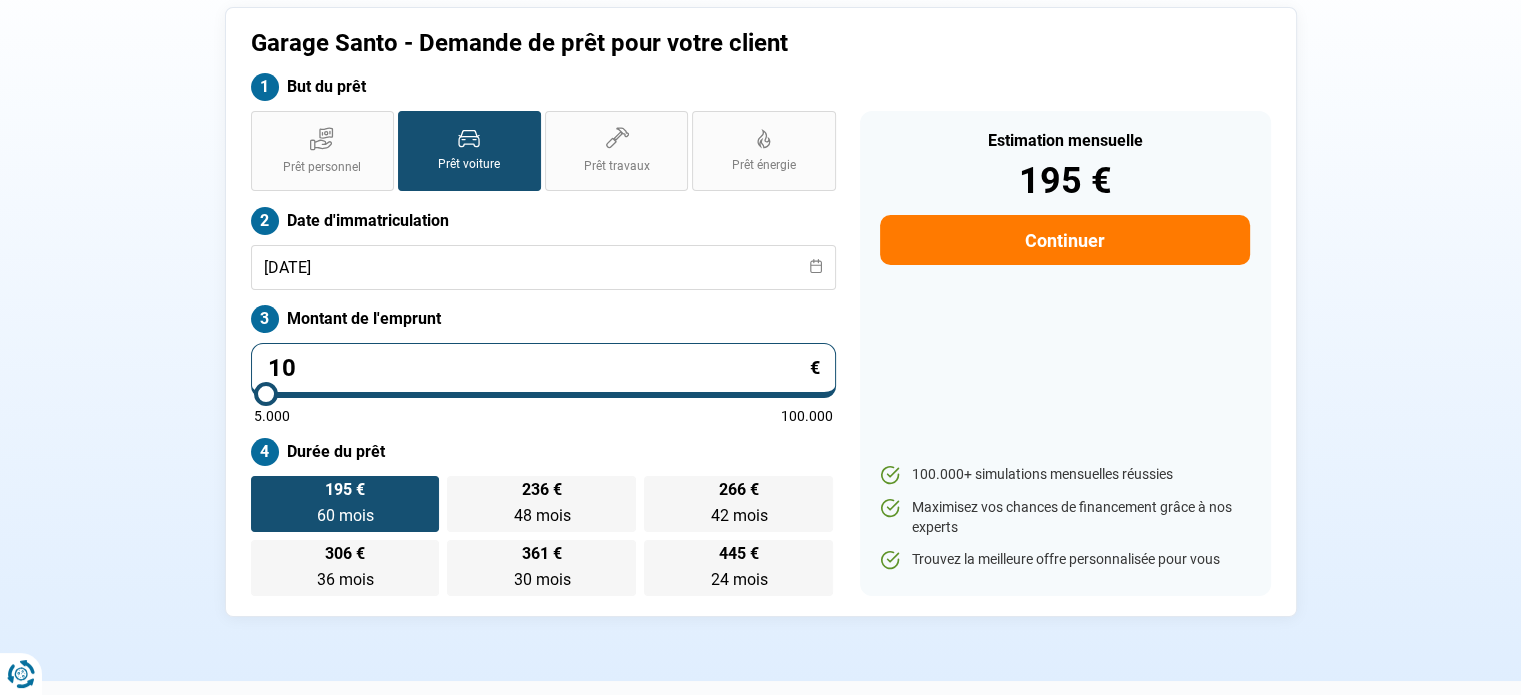 type on "5000" 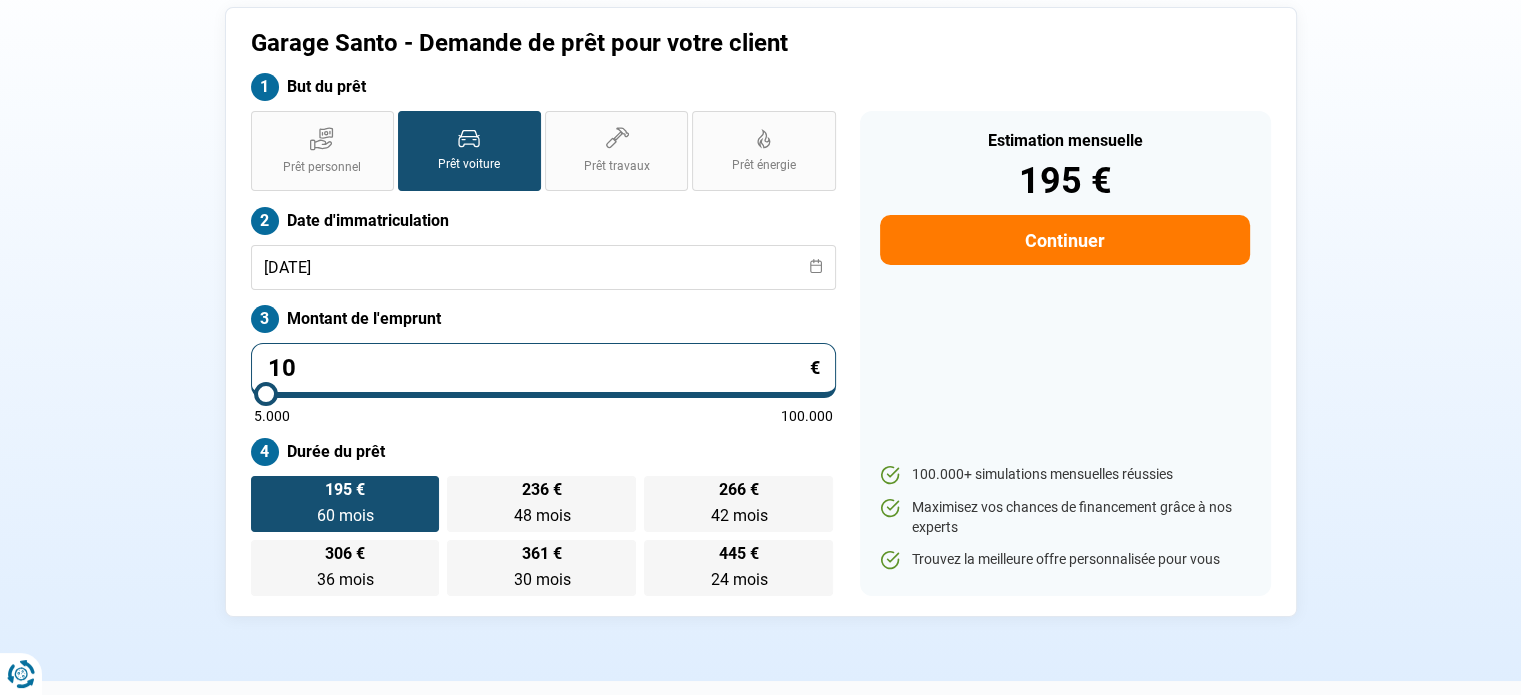 type on "1" 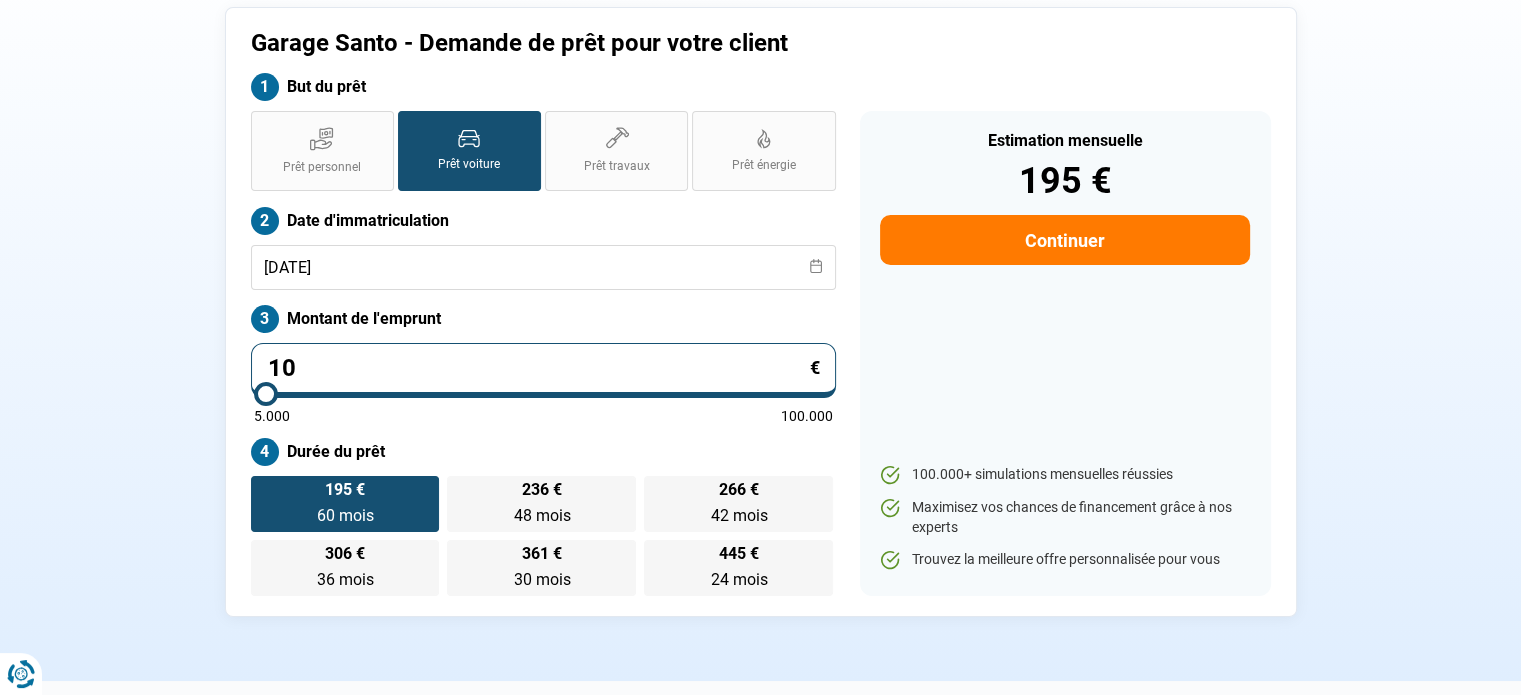 type on "5000" 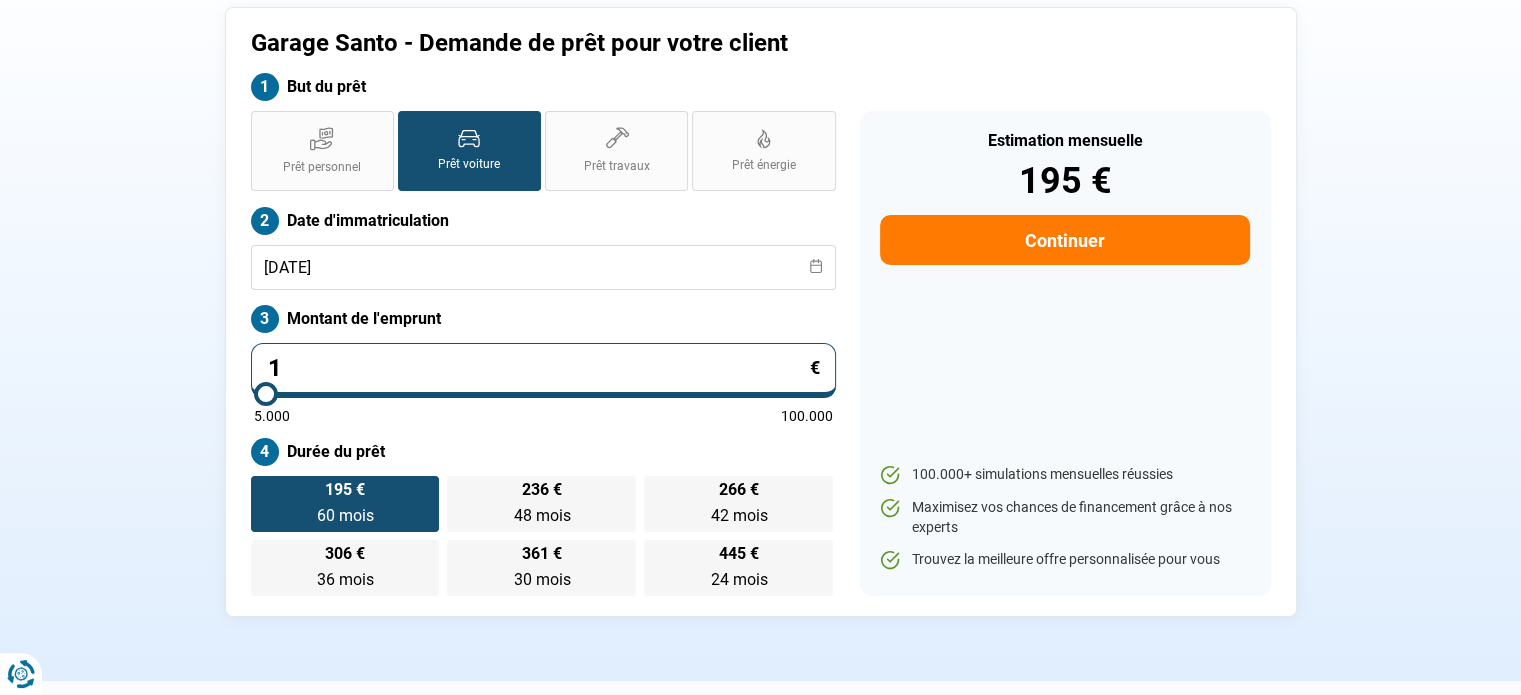 type on "0" 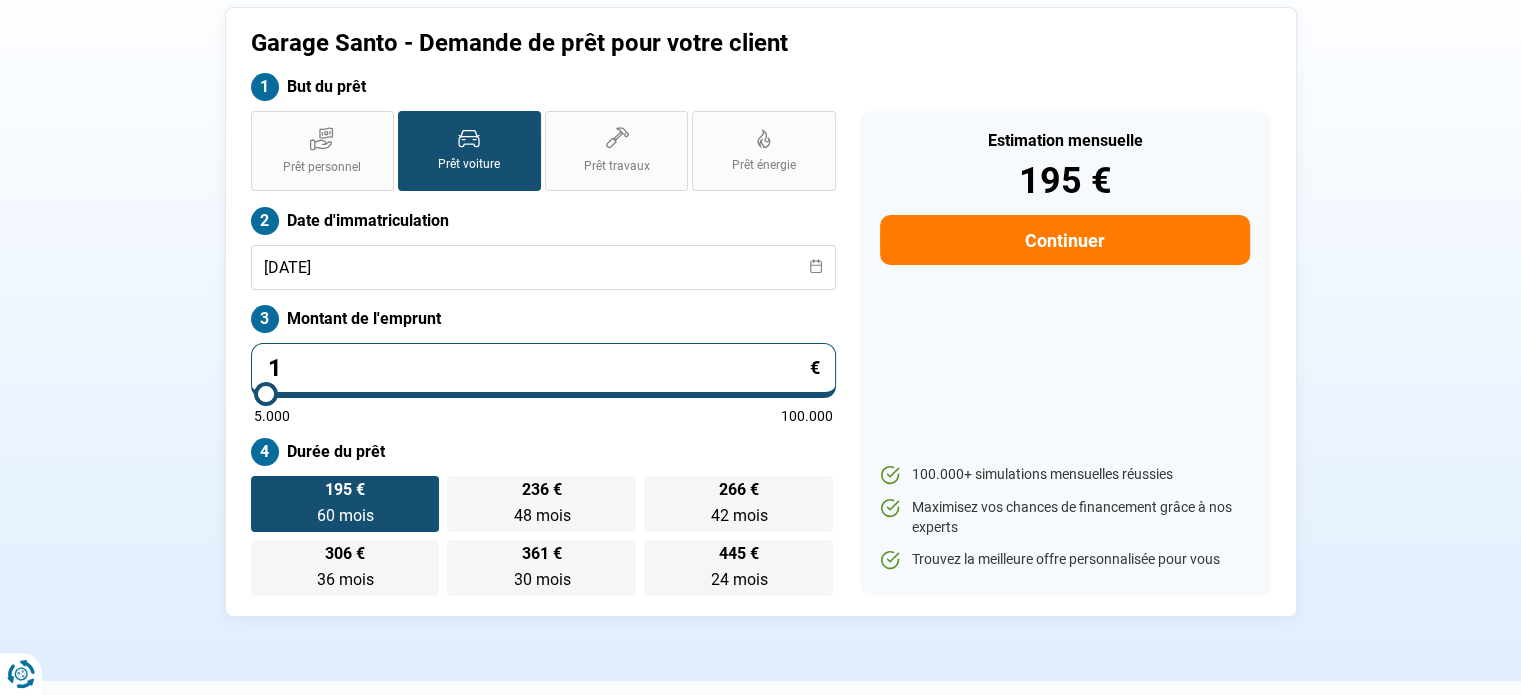 type on "5000" 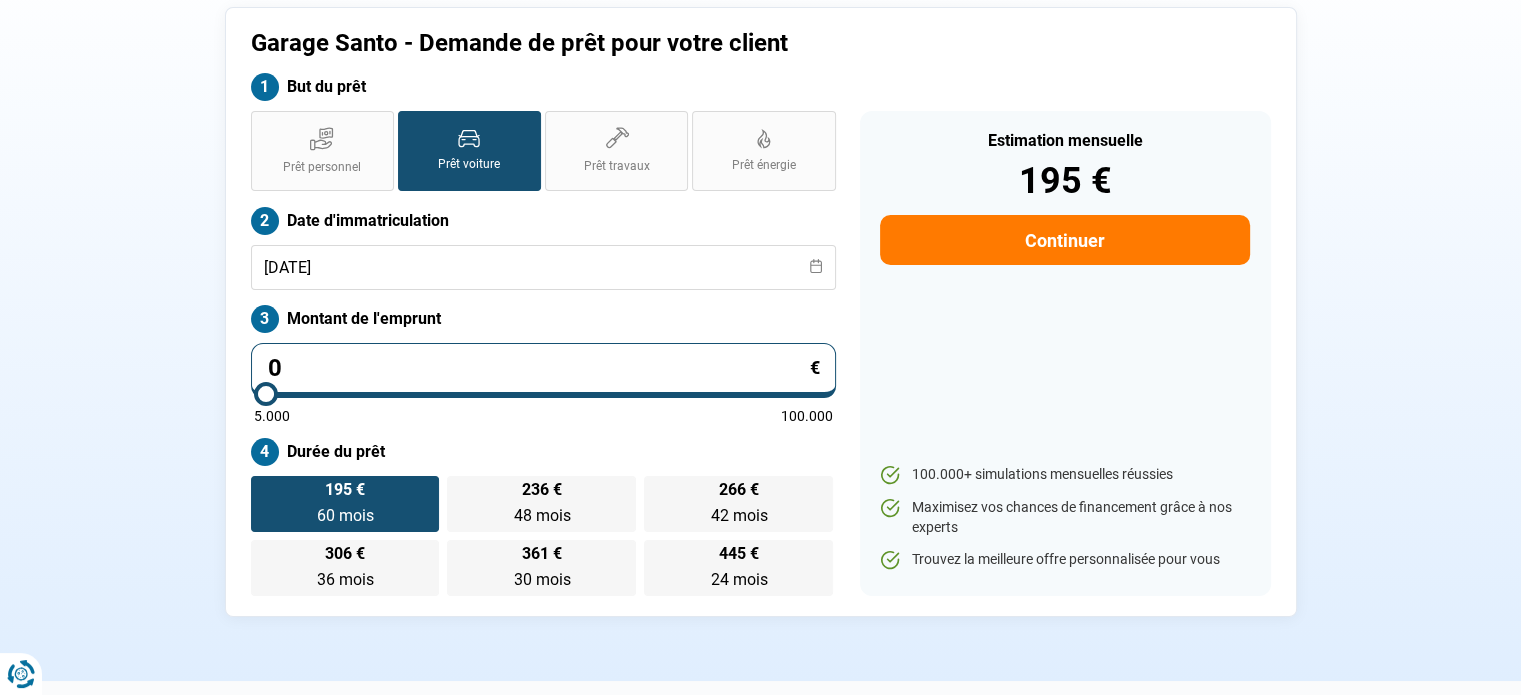 type on "1" 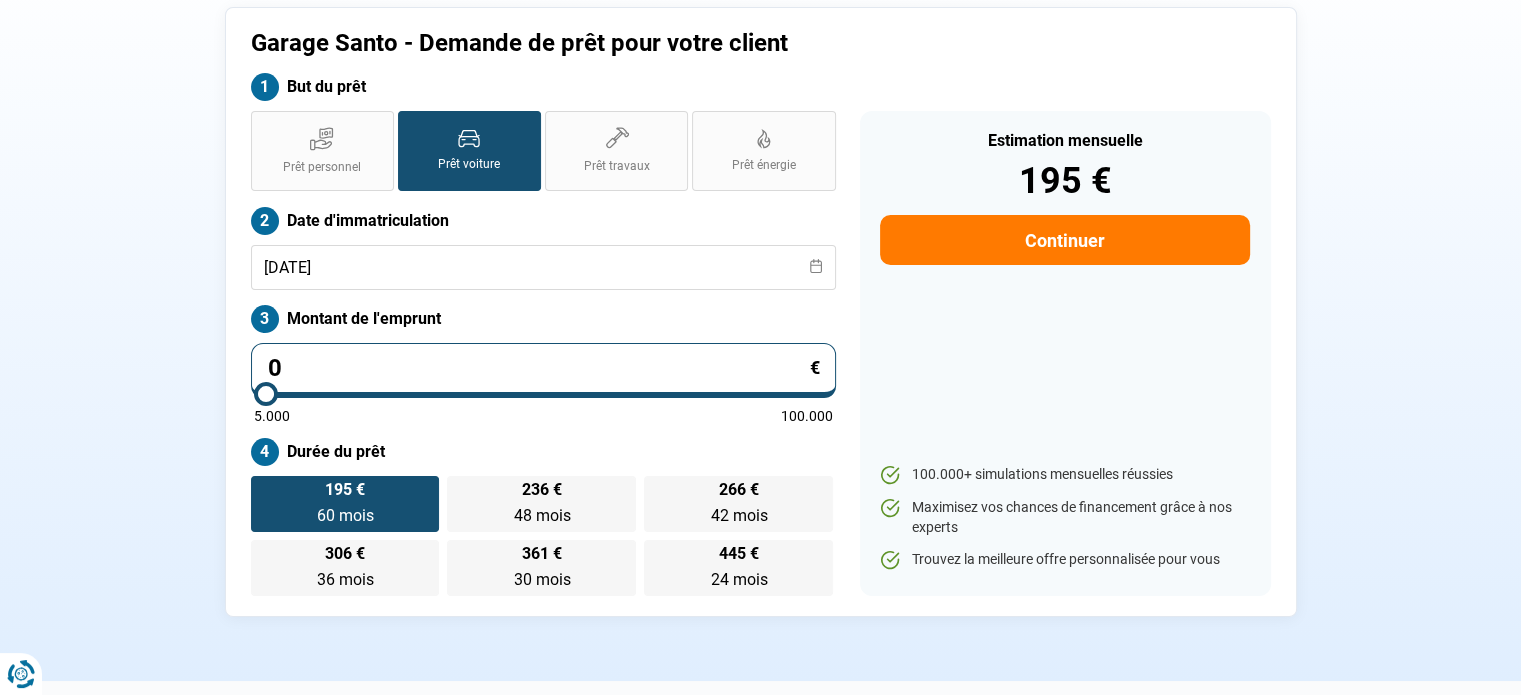 type on "5000" 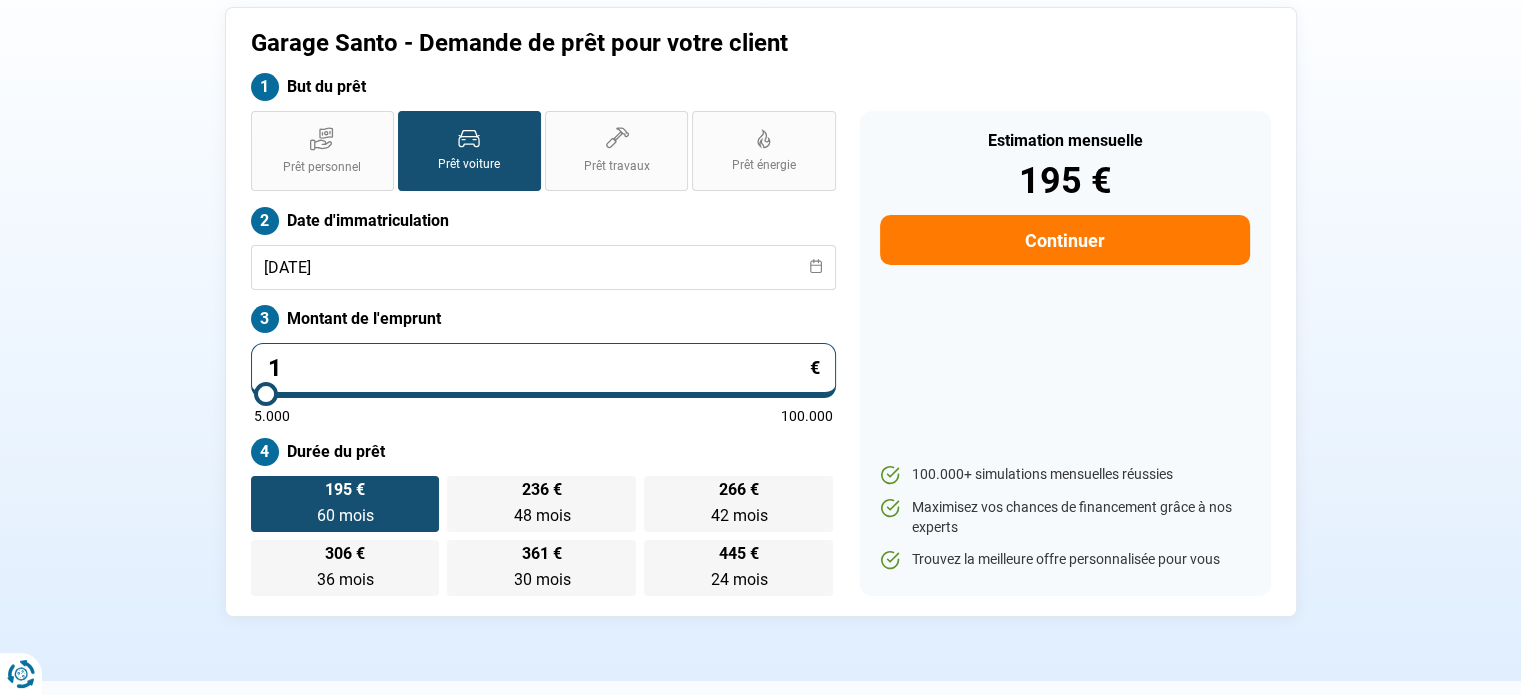 type on "17" 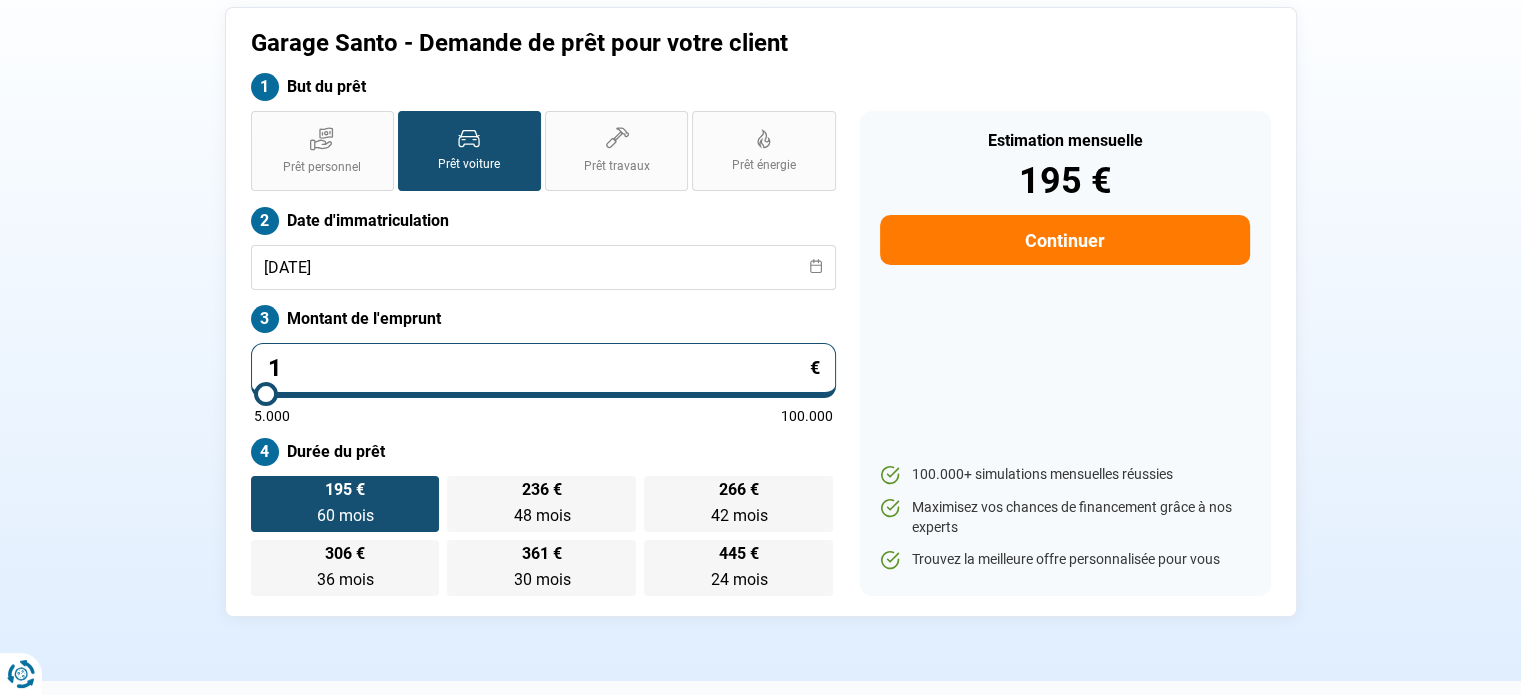 type on "5000" 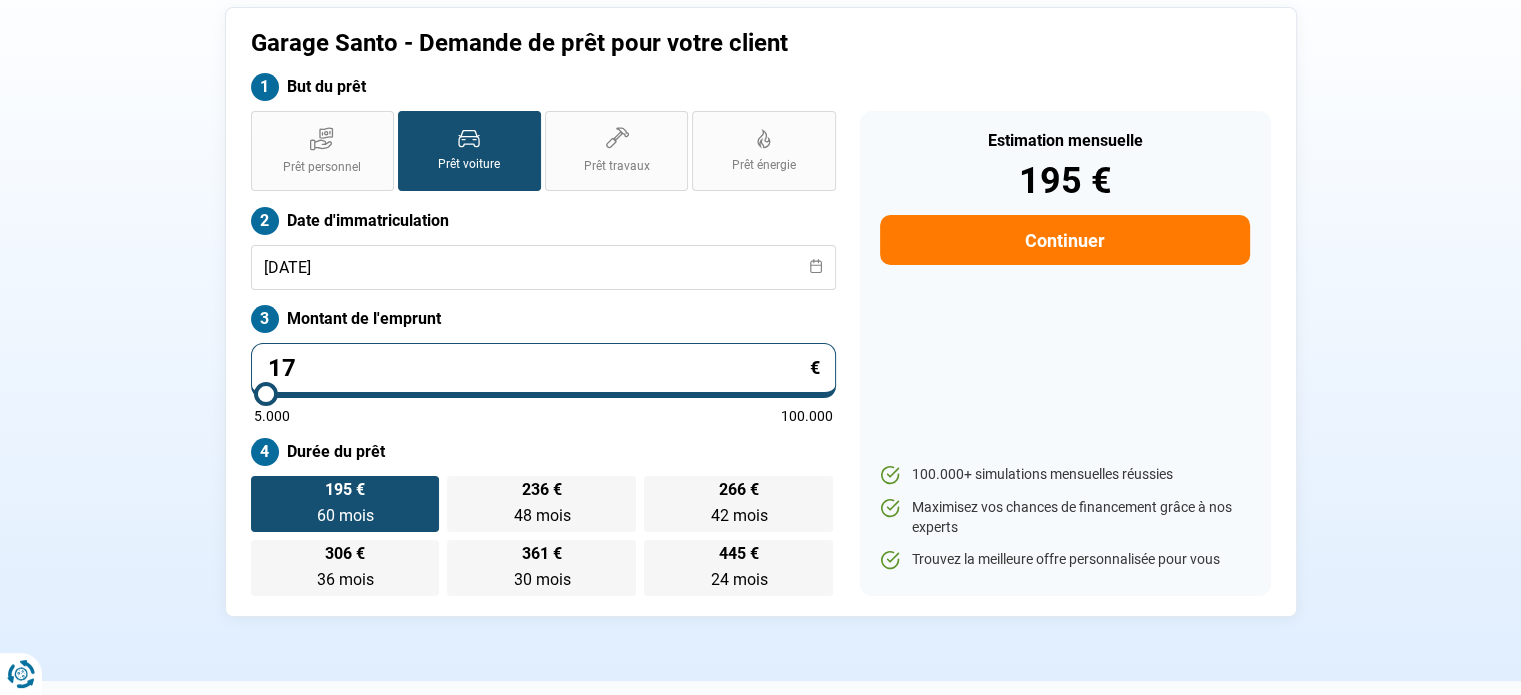 type on "176" 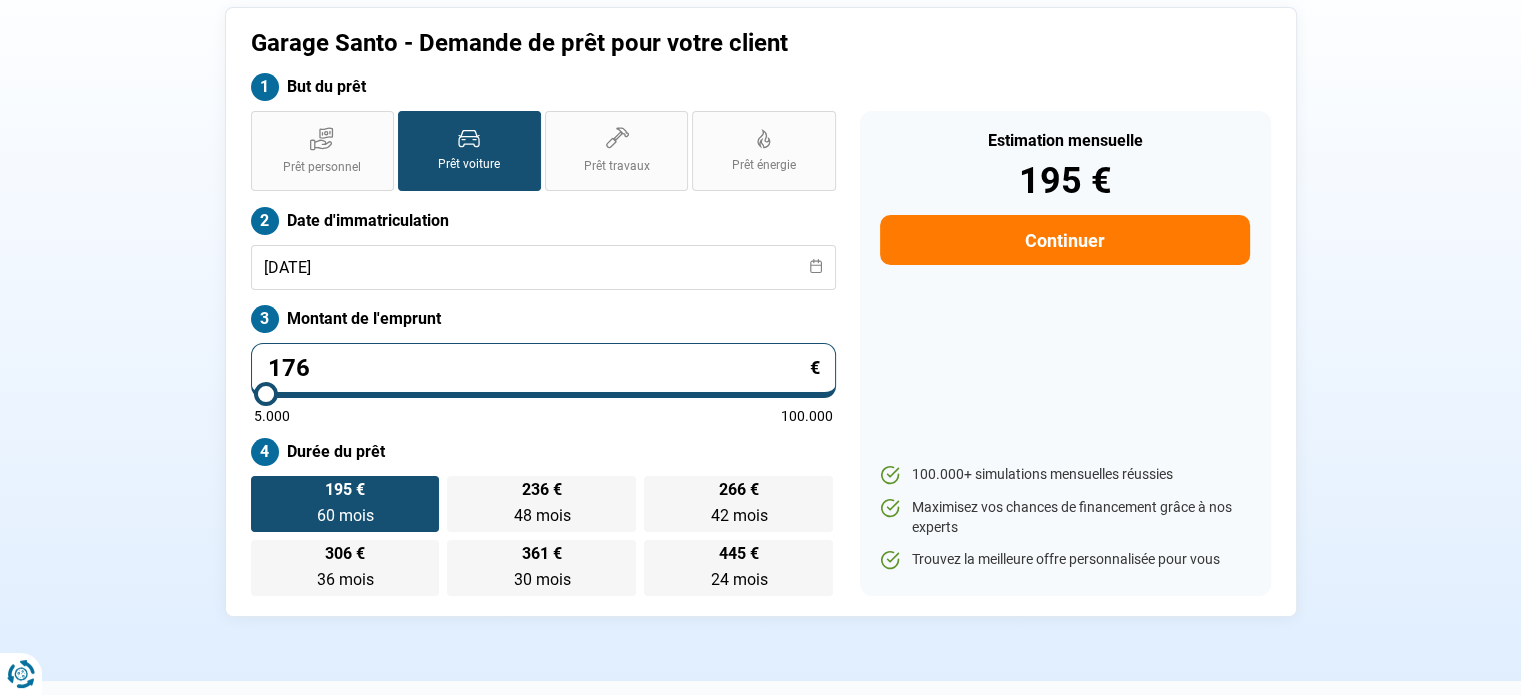 type on "5000" 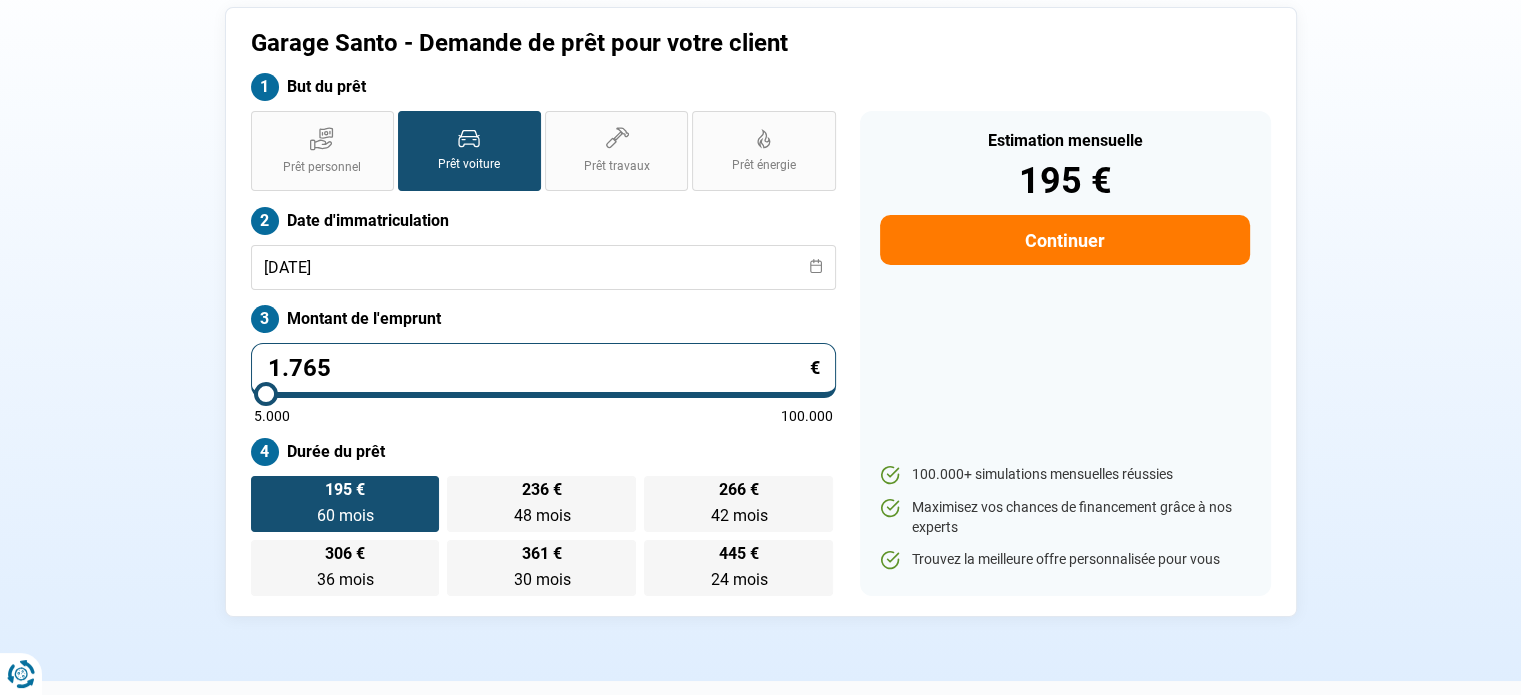 type on "5000" 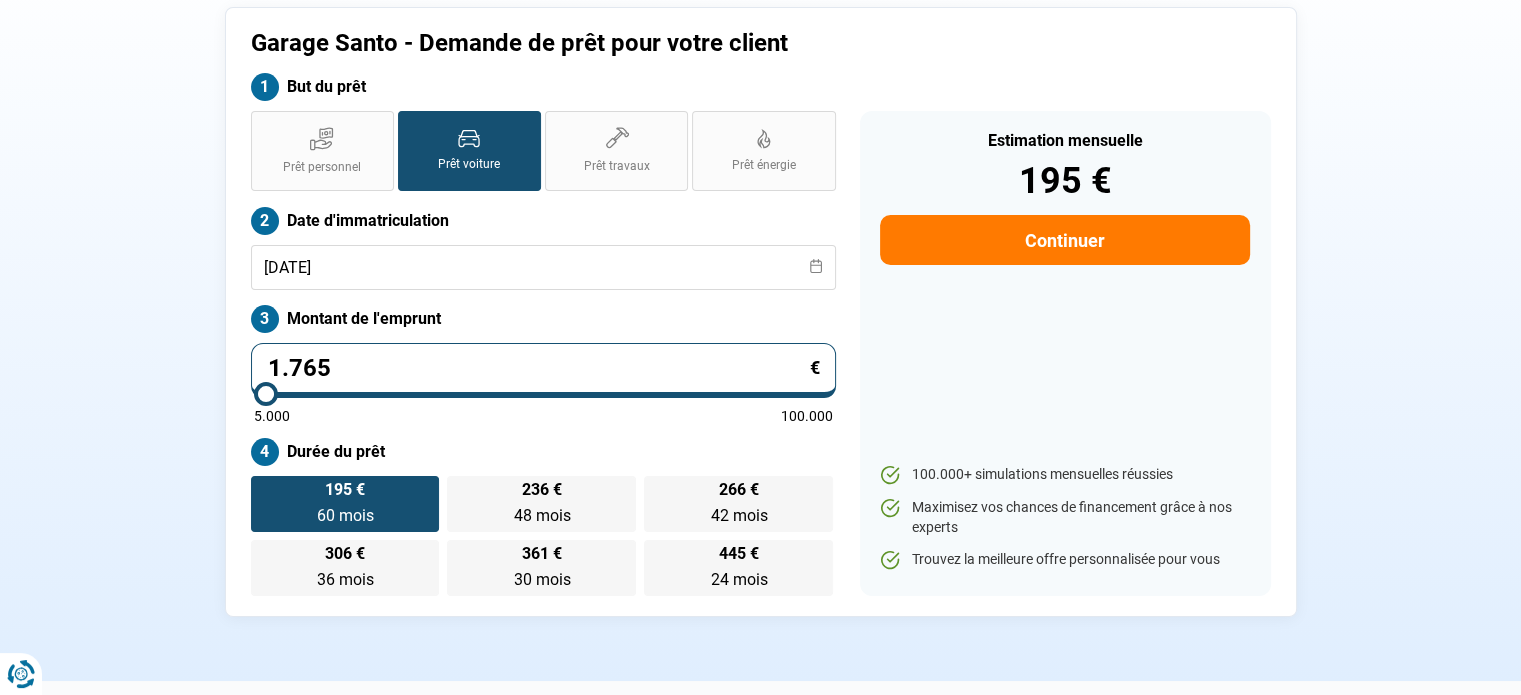 type on "176" 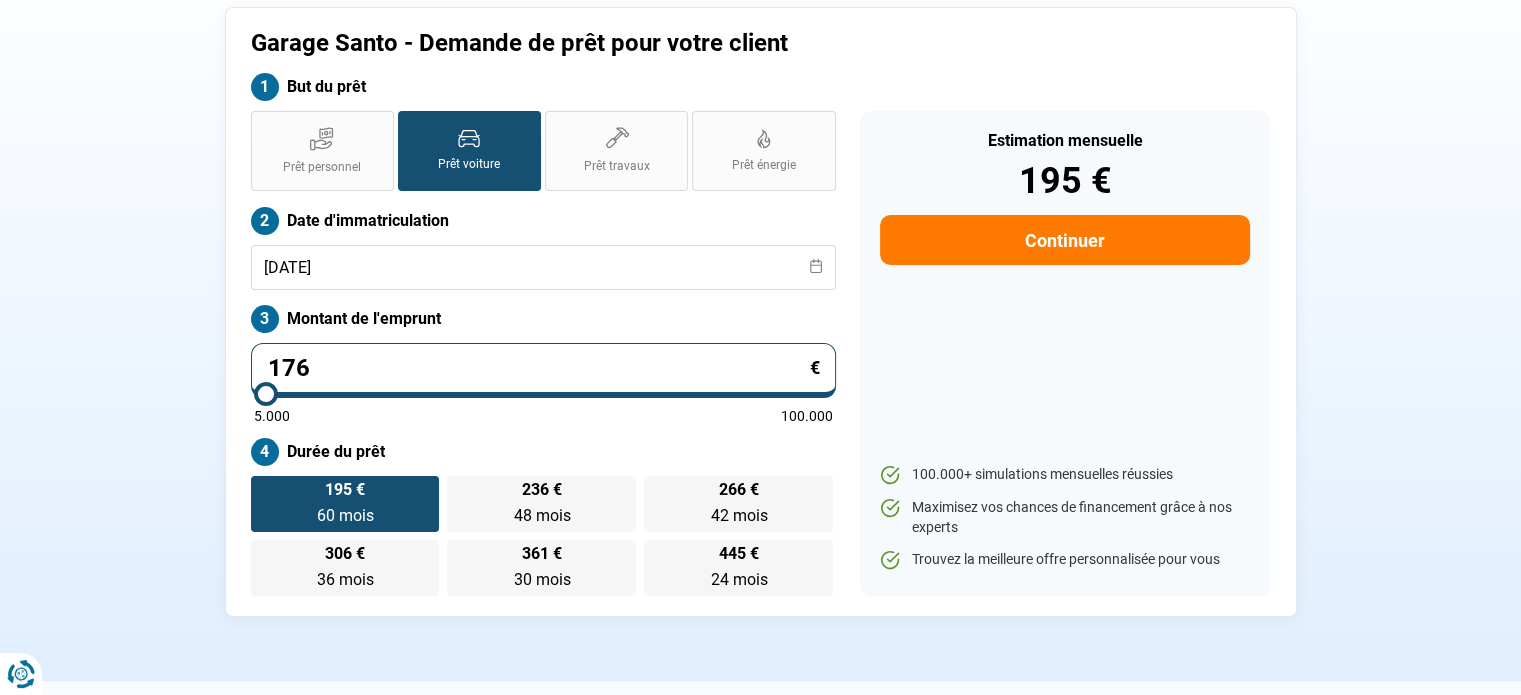 type on "5000" 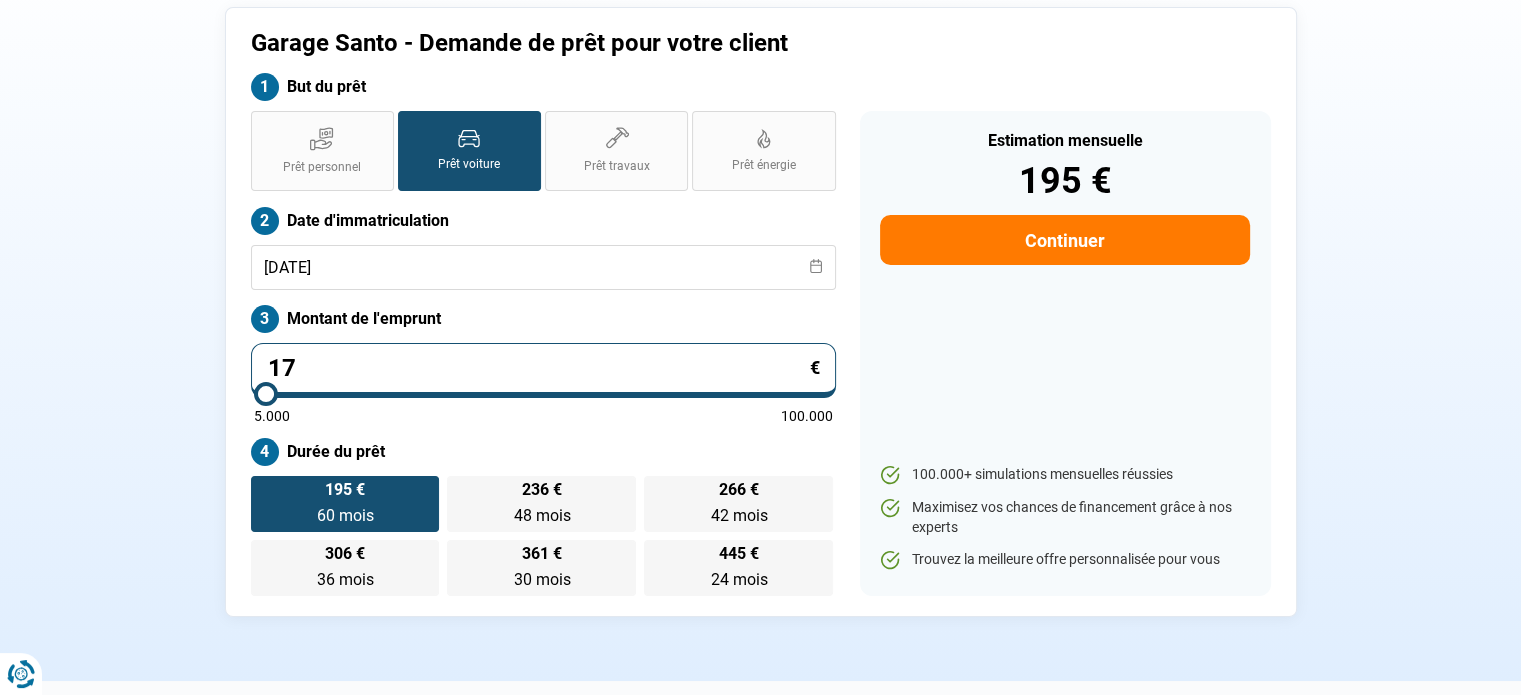 type on "175" 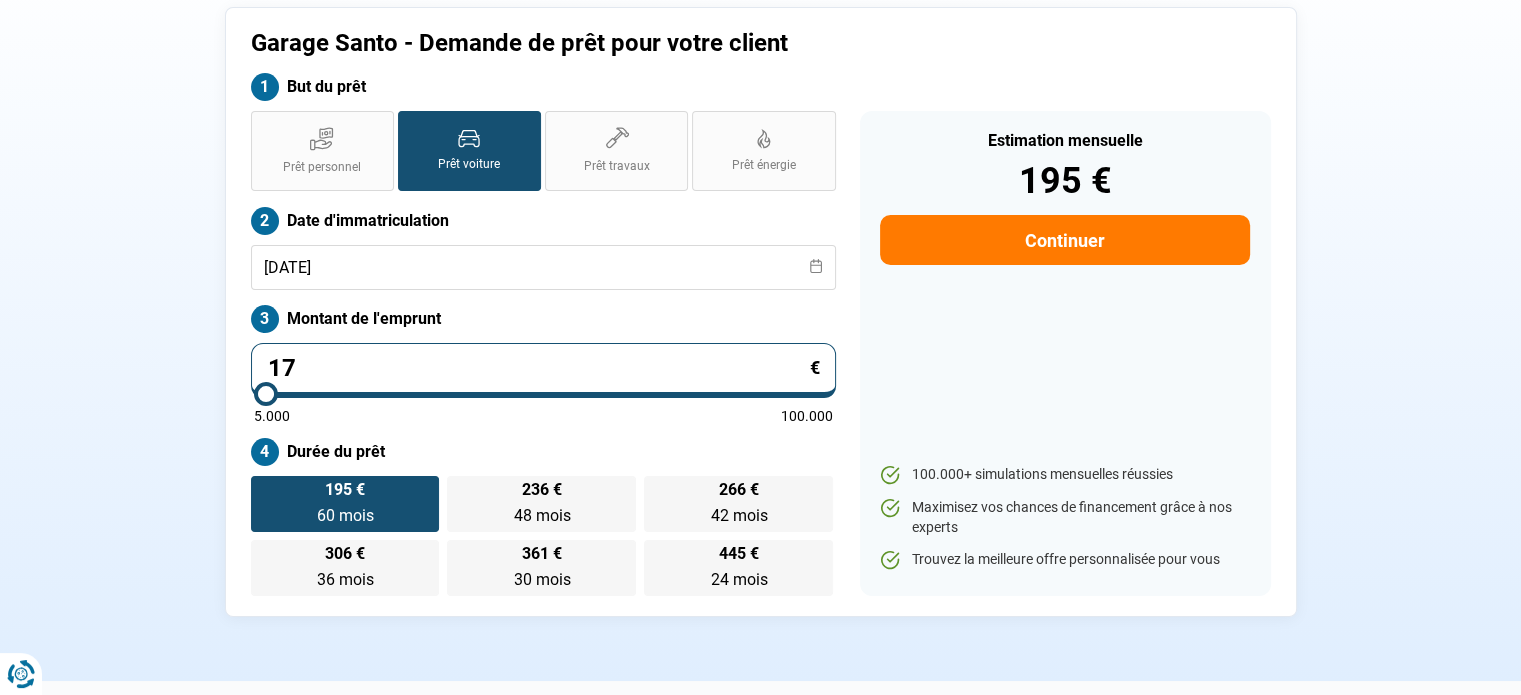type on "5000" 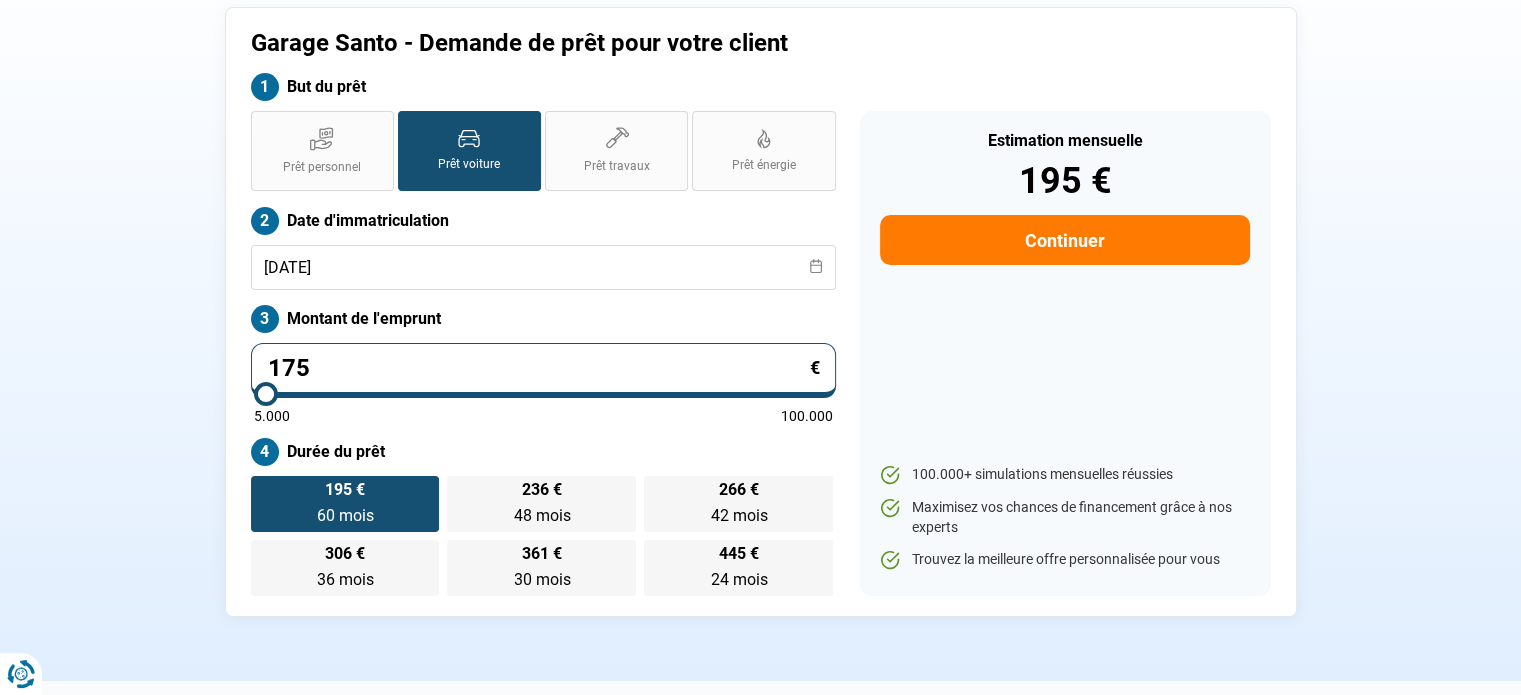 type on "1.750" 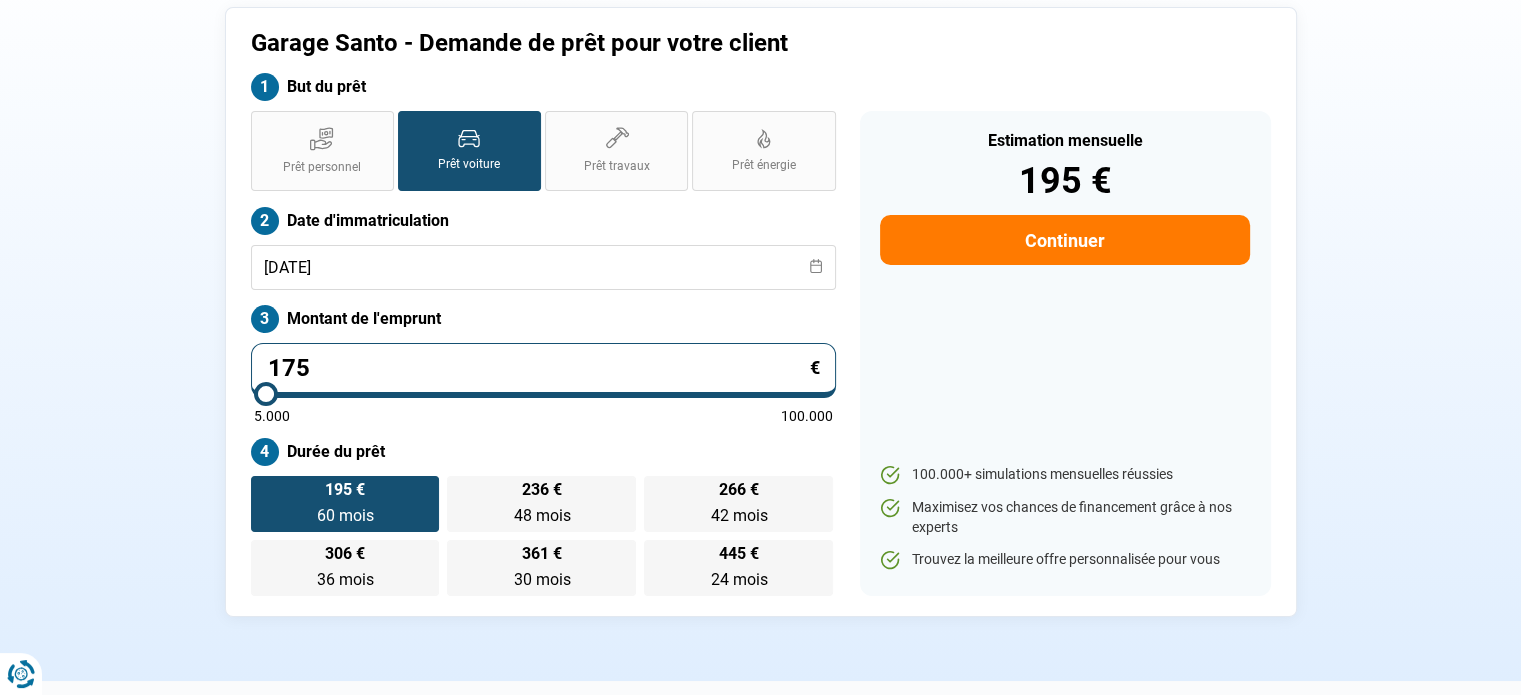 type on "5000" 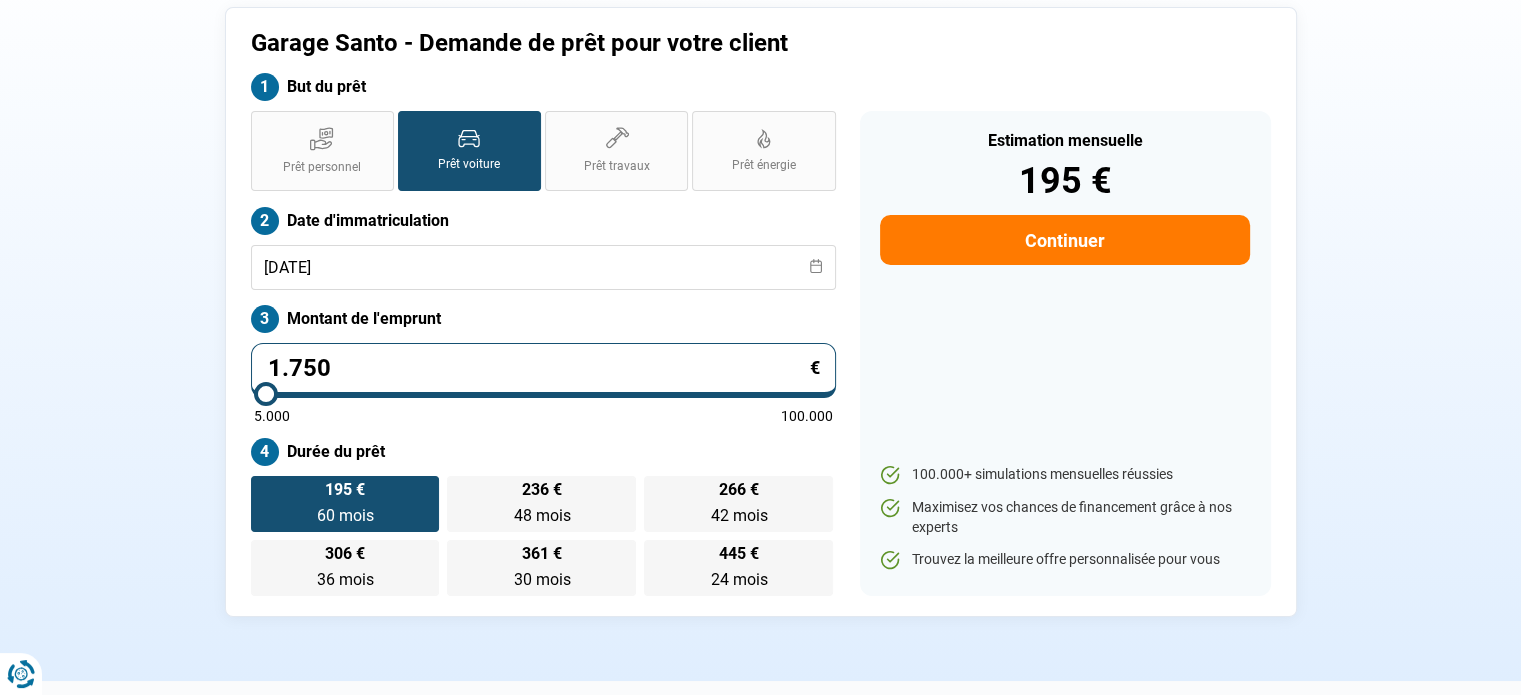 type on "17.500" 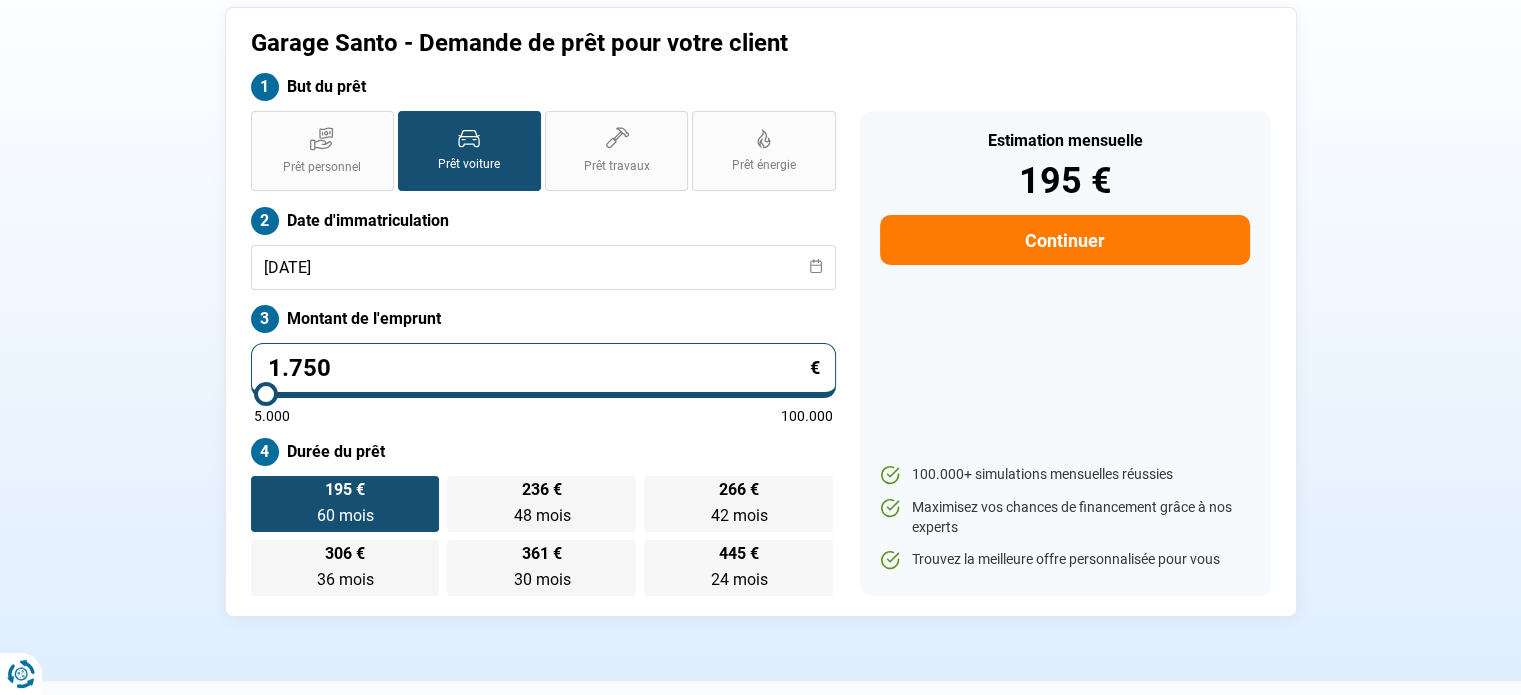 type on "17500" 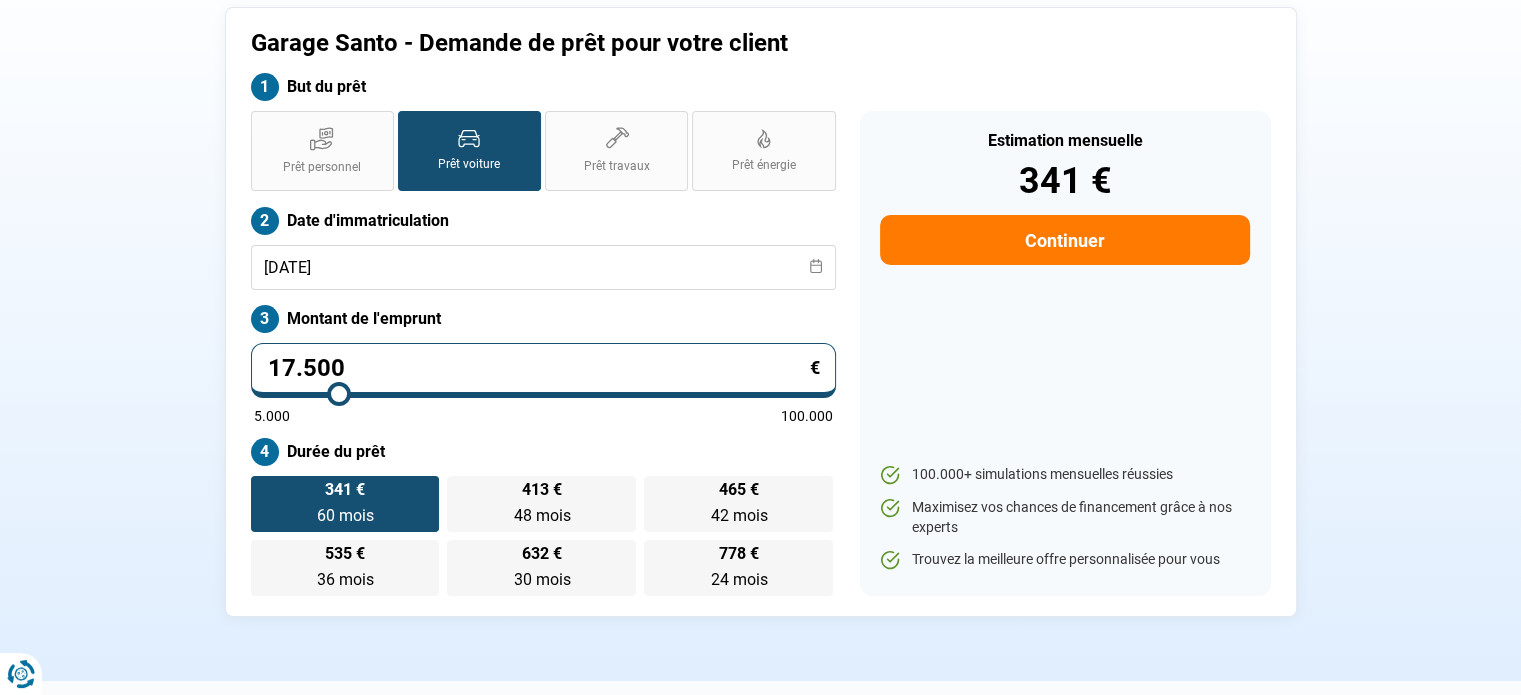 click on "Garage Santo - Demande de prêt pour votre client But du prêt Prêt personnel Prêt voiture Prêt travaux Prêt énergie Prêt voiture Date d'immatriculation [DATE] Montant de l'emprunt 17.500 € 5.000 100.000 Durée du prêt 341 € 60 mois 60 mois 413 € 48 mois 48 mois 465 € 42 mois 42 mois 535 € 36 mois 36 mois 632 € 30 mois 30 mois 778 € 24 mois 24 mois Estimation mensuelle 341 € Continuer 100.000+ simulations mensuelles réussies Maximisez vos chances de financement grâce à nos experts  Trouvez la meilleure offre personnalisée pour vous Trouvez la meilleure offre personnalisée" 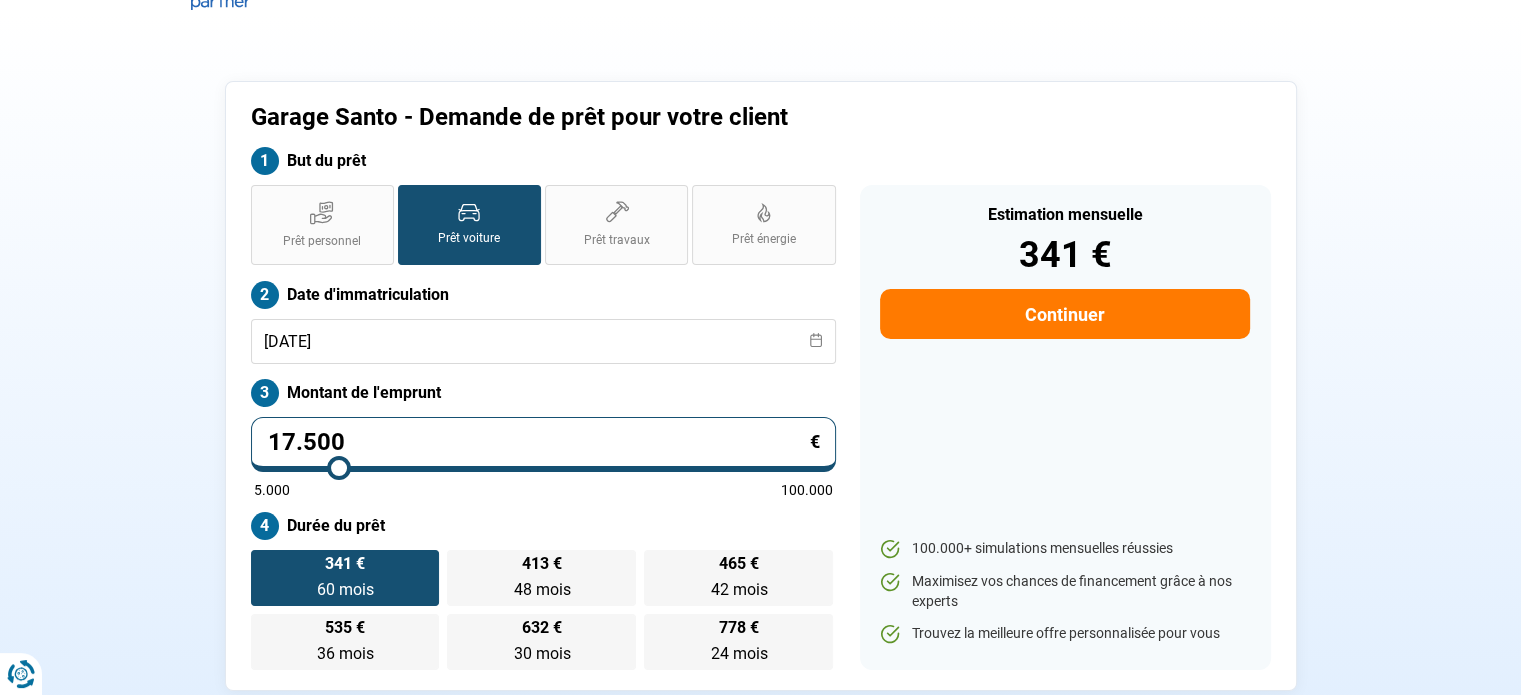 scroll, scrollTop: 4, scrollLeft: 0, axis: vertical 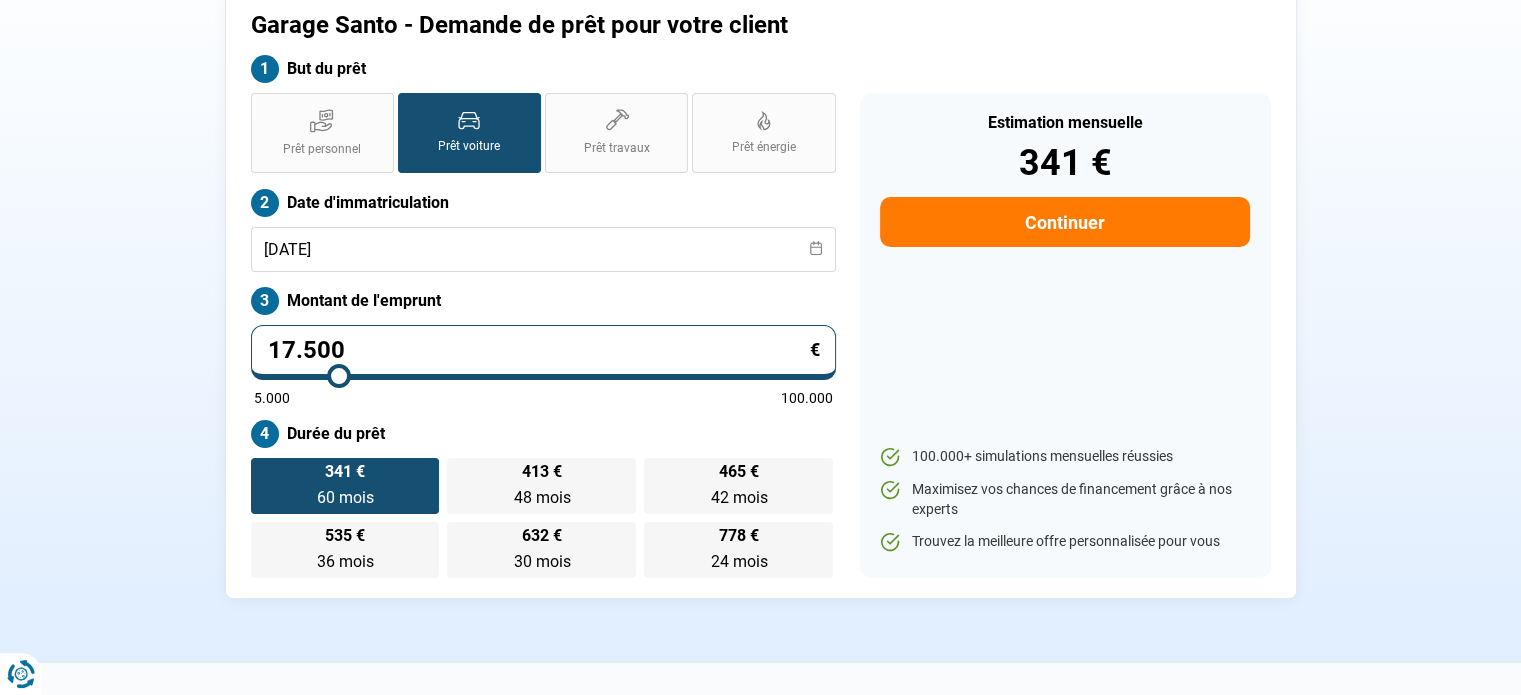 click on "17.500" at bounding box center (543, 352) 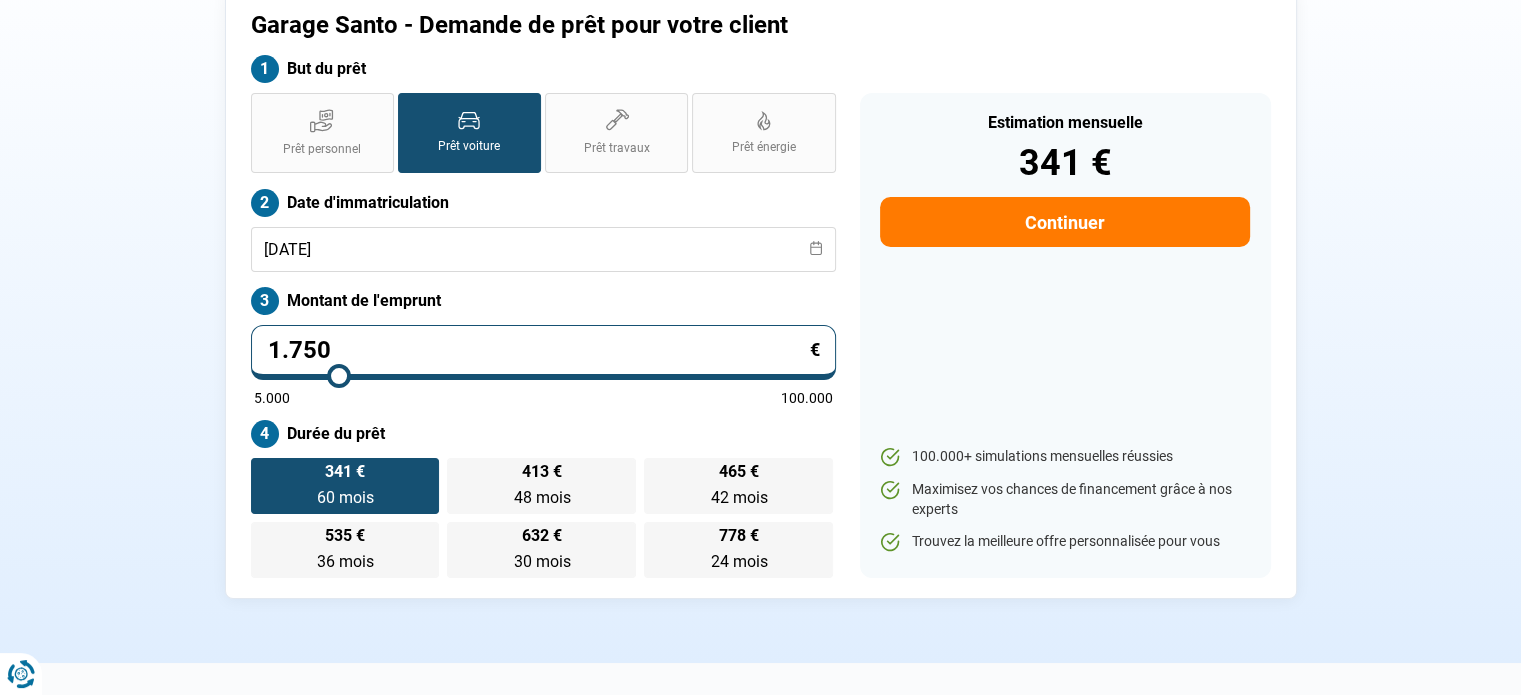 type on "5000" 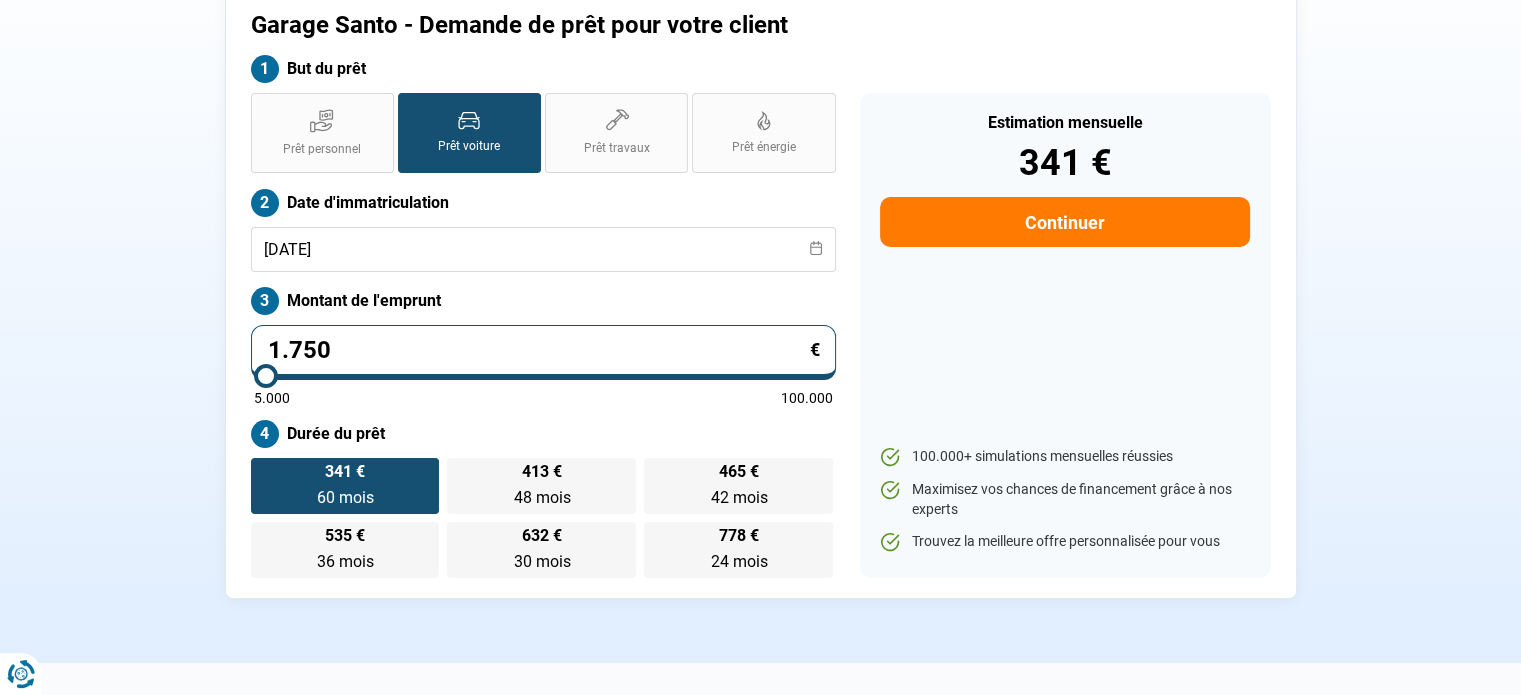 type on "175" 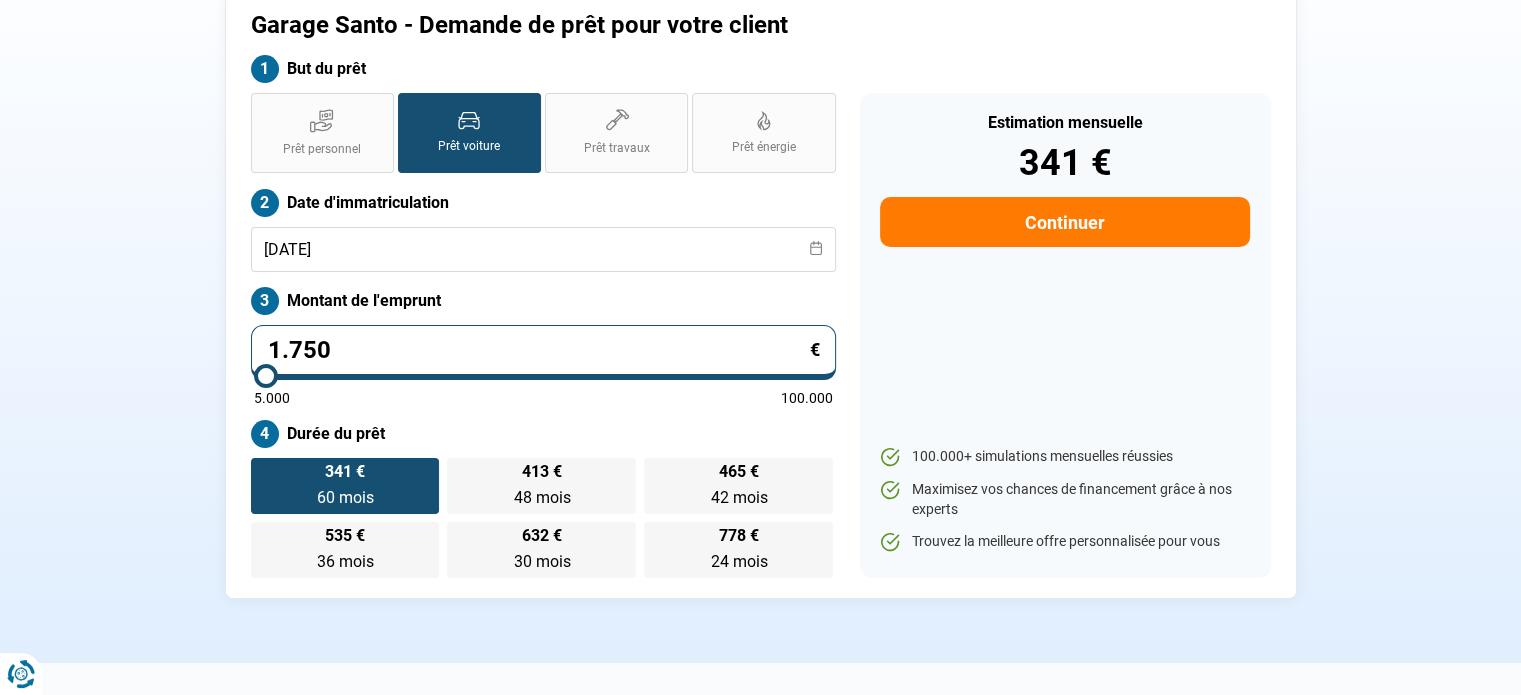 type on "5000" 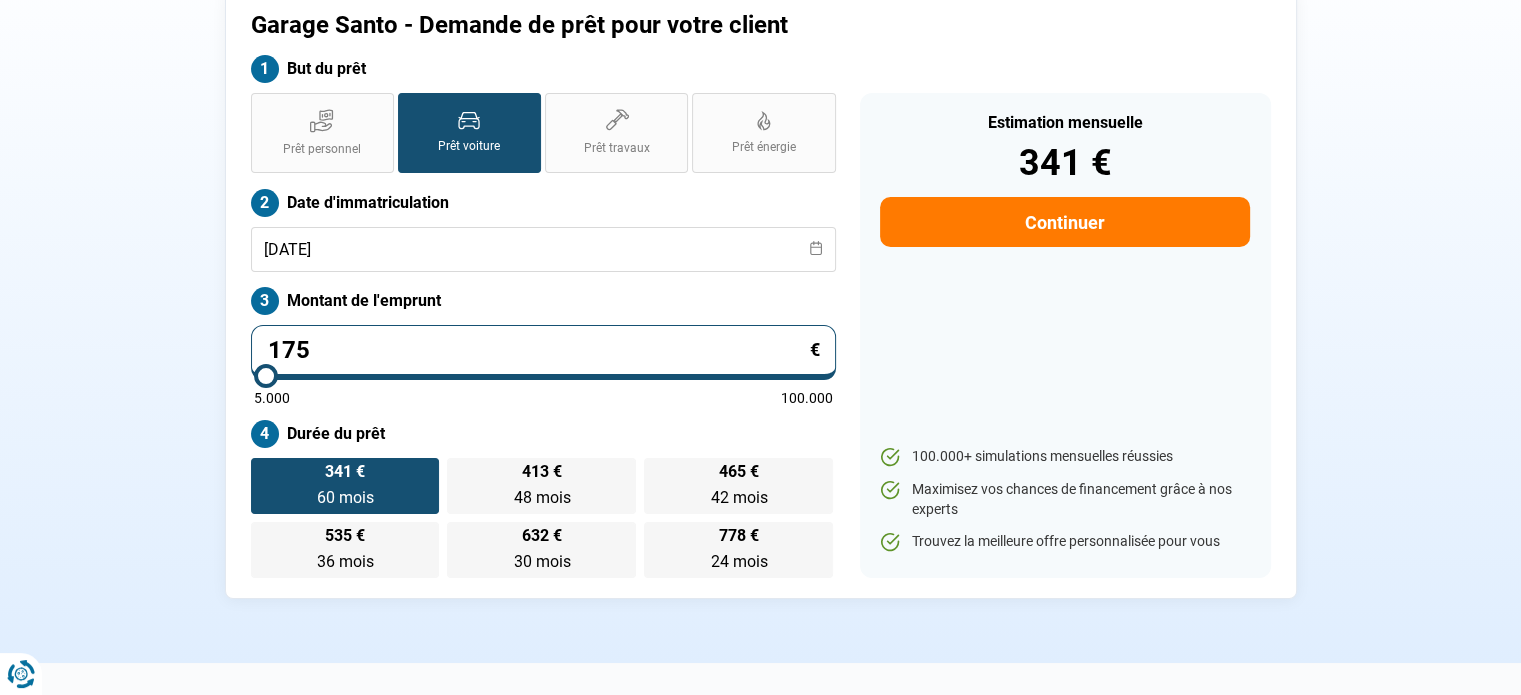 type on "17" 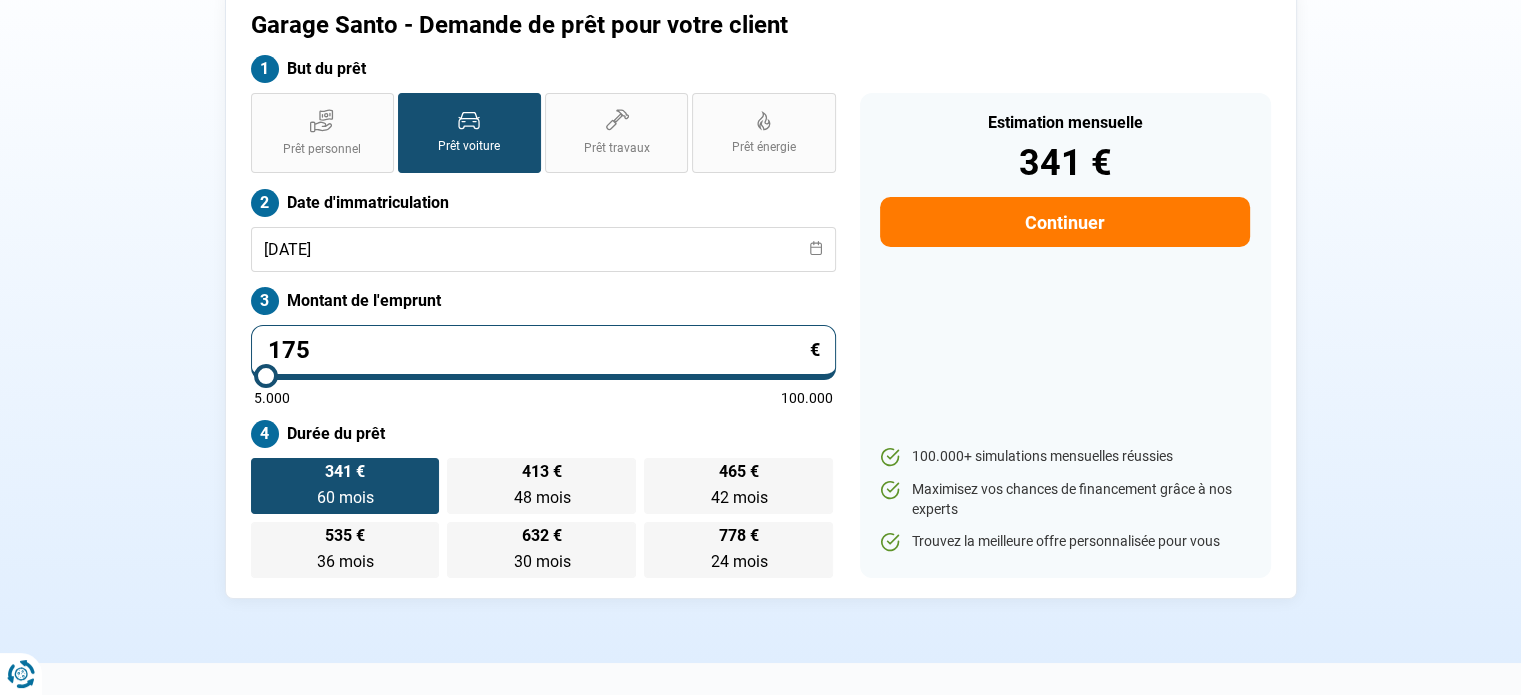 type on "5000" 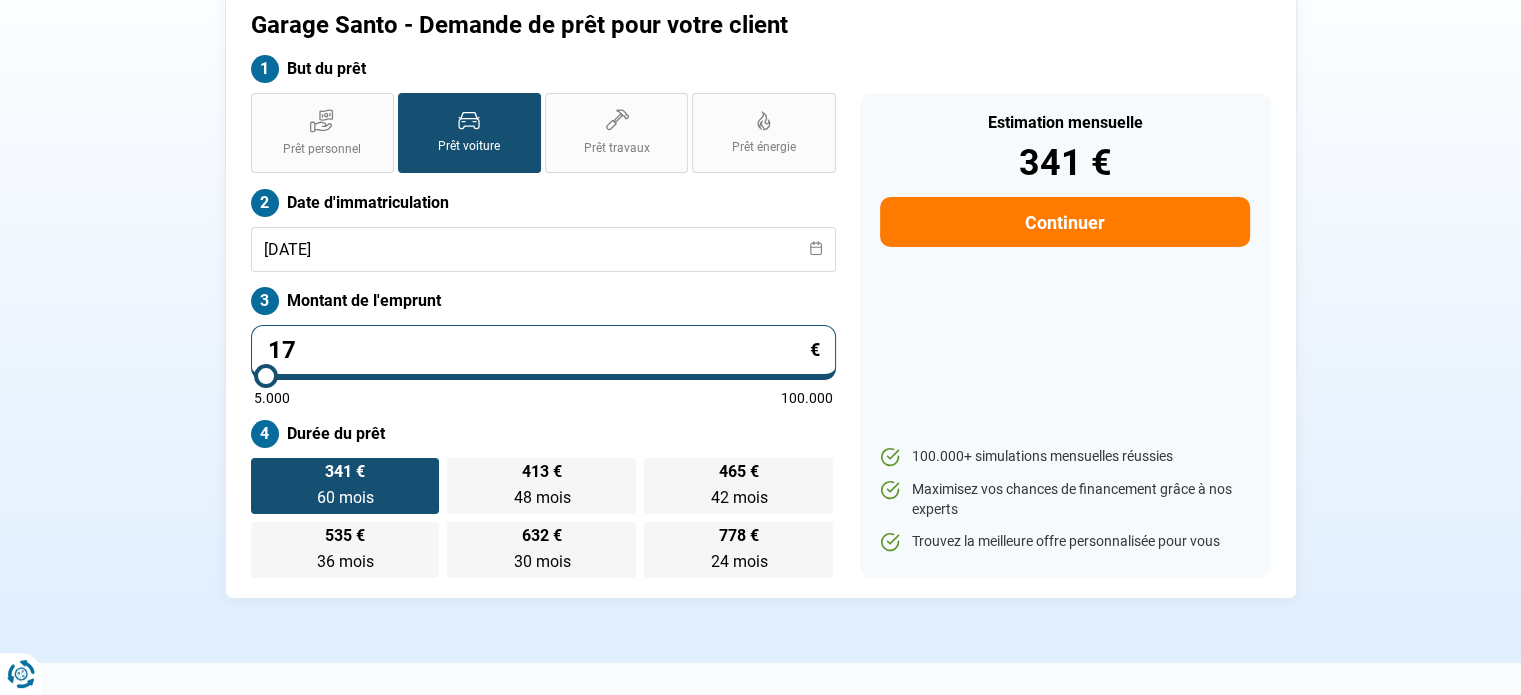 type on "1" 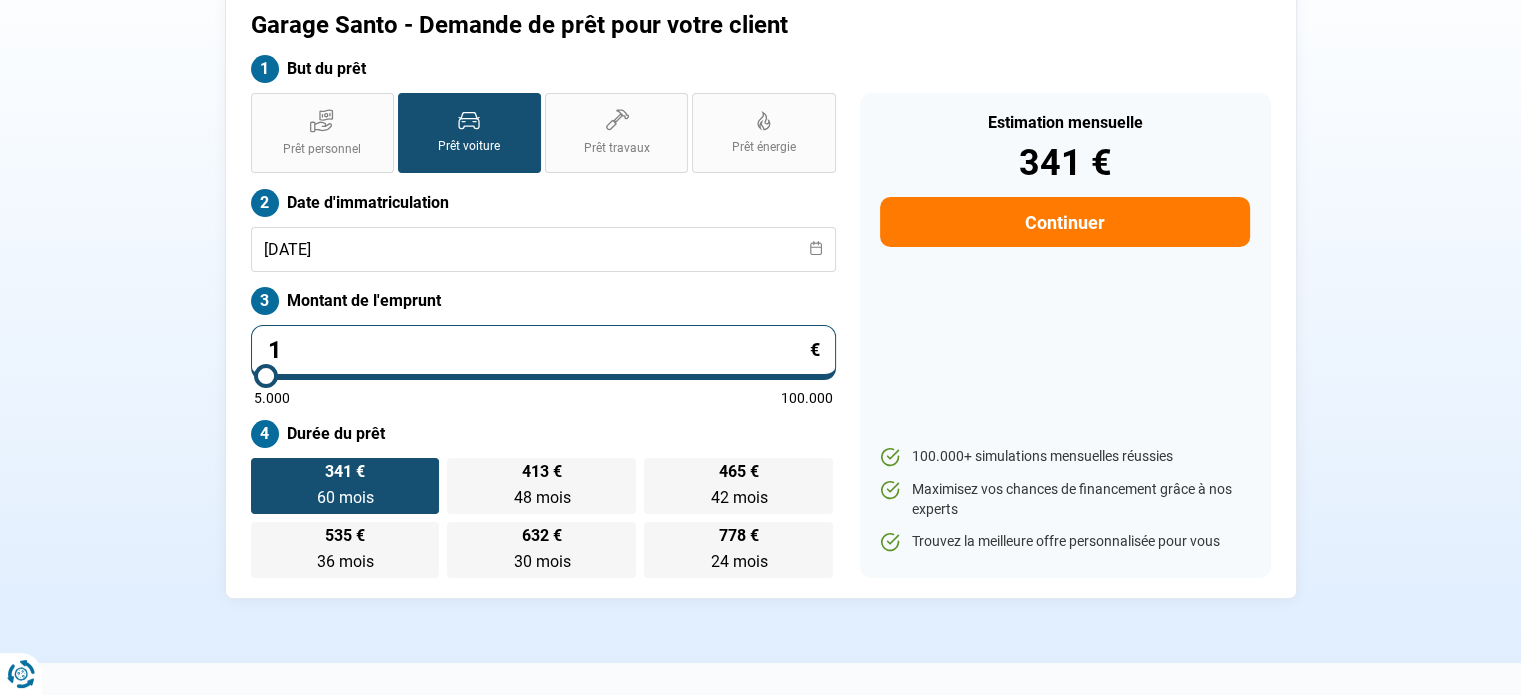 type on "15" 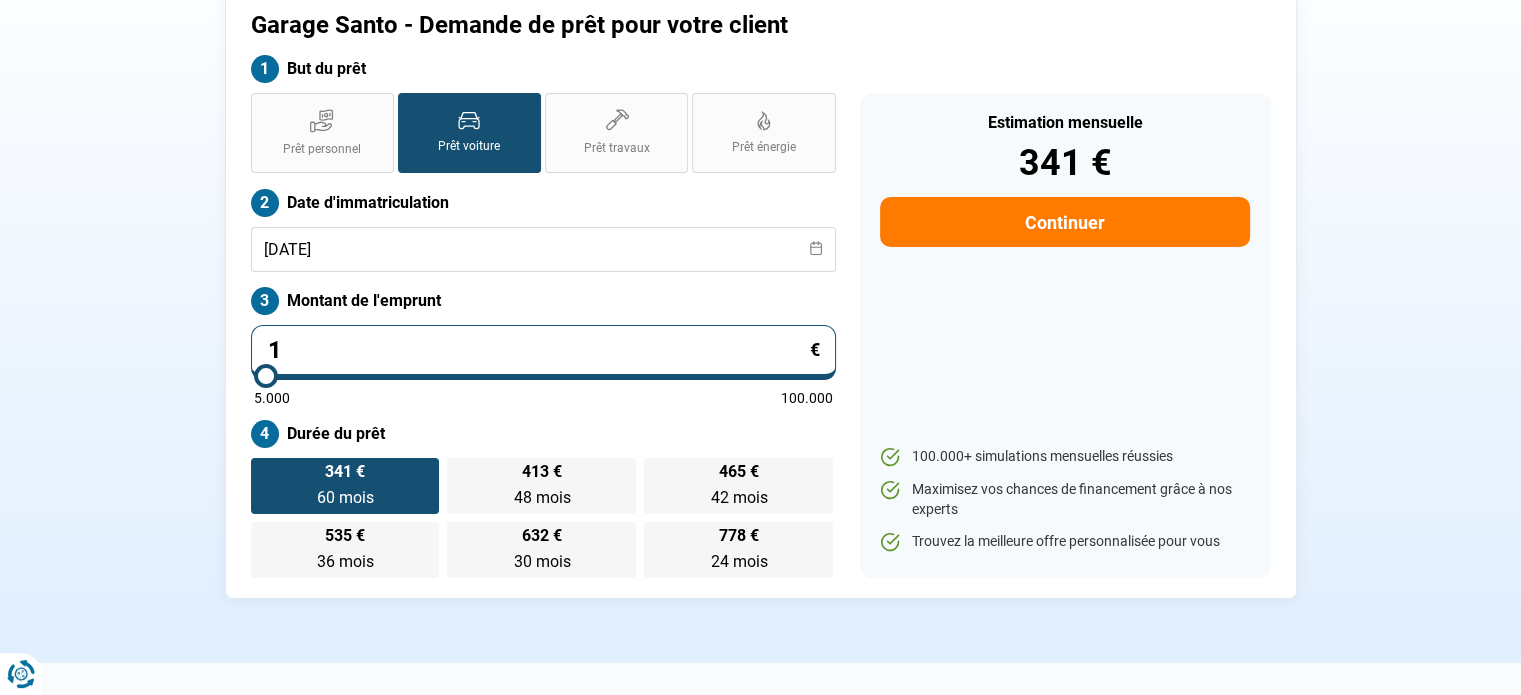type on "5000" 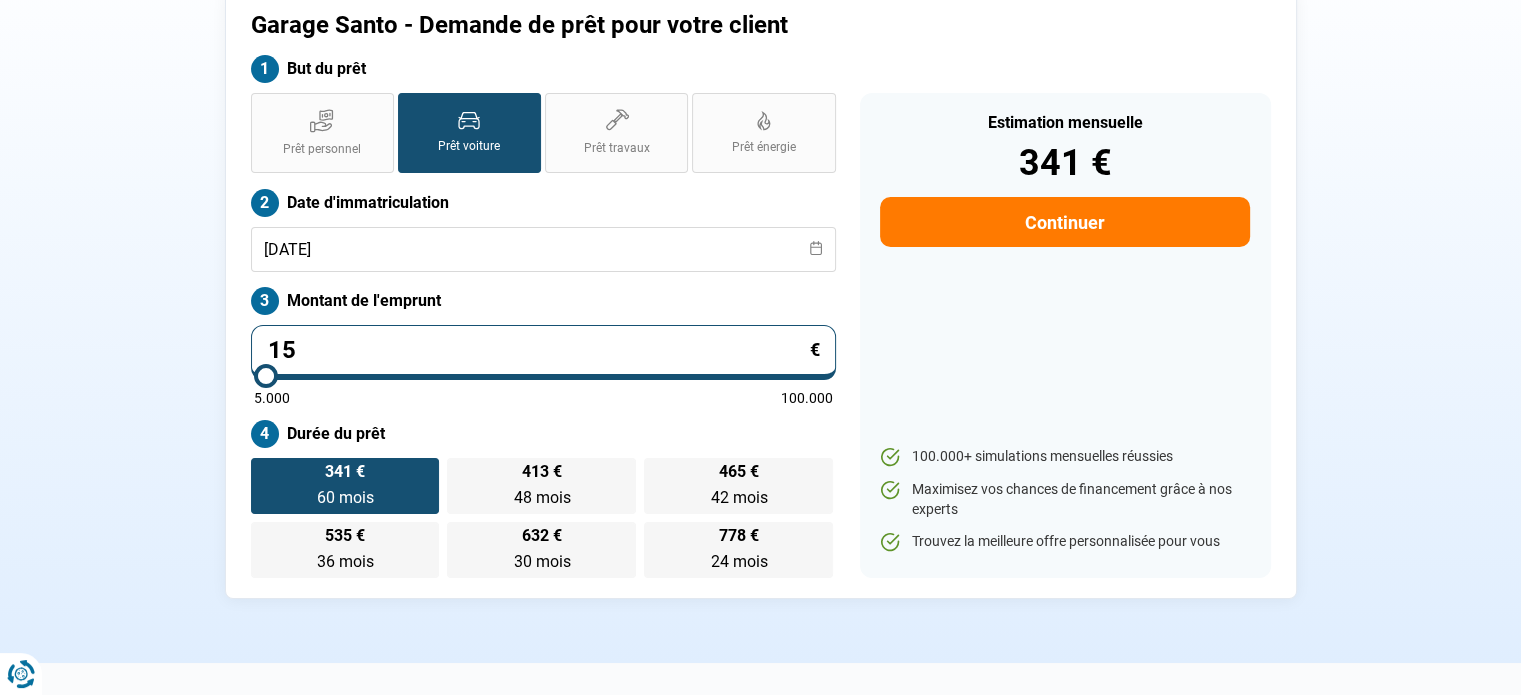 type on "150" 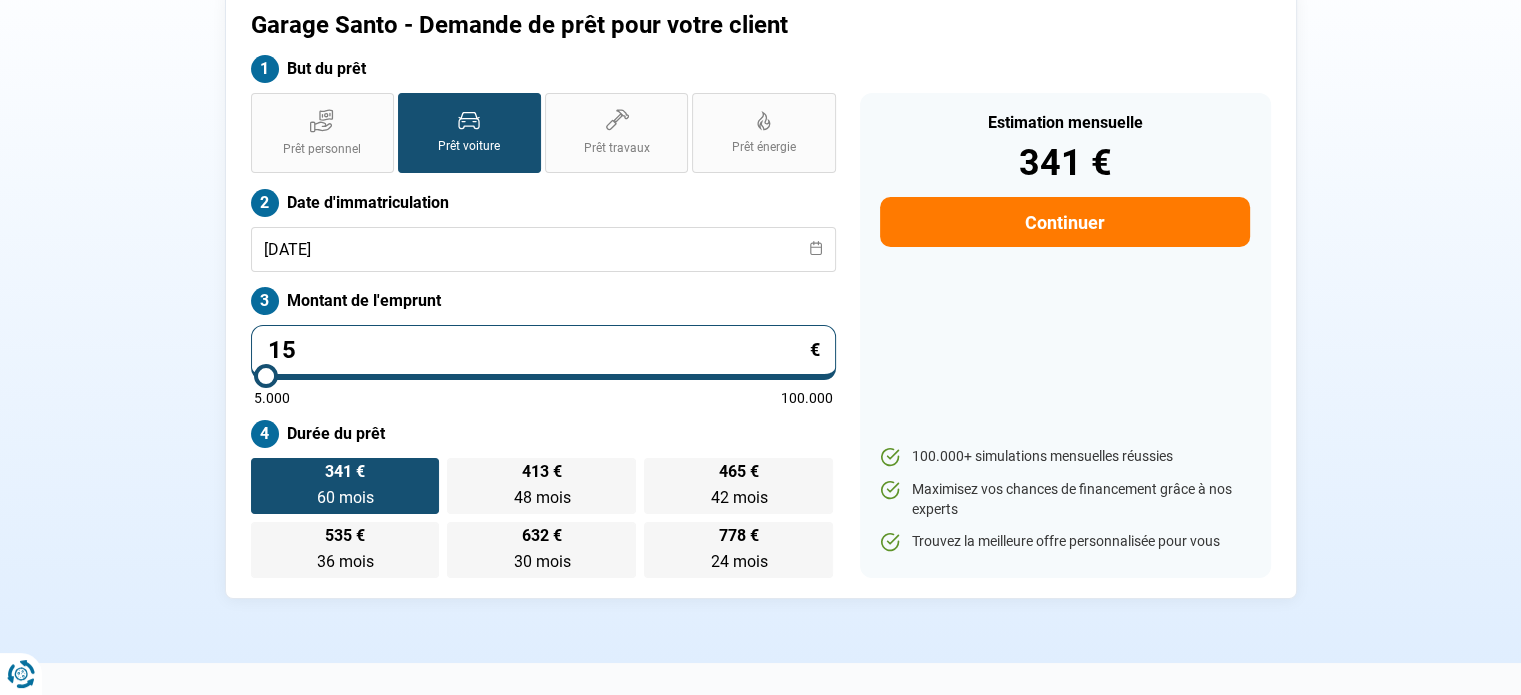 type on "5000" 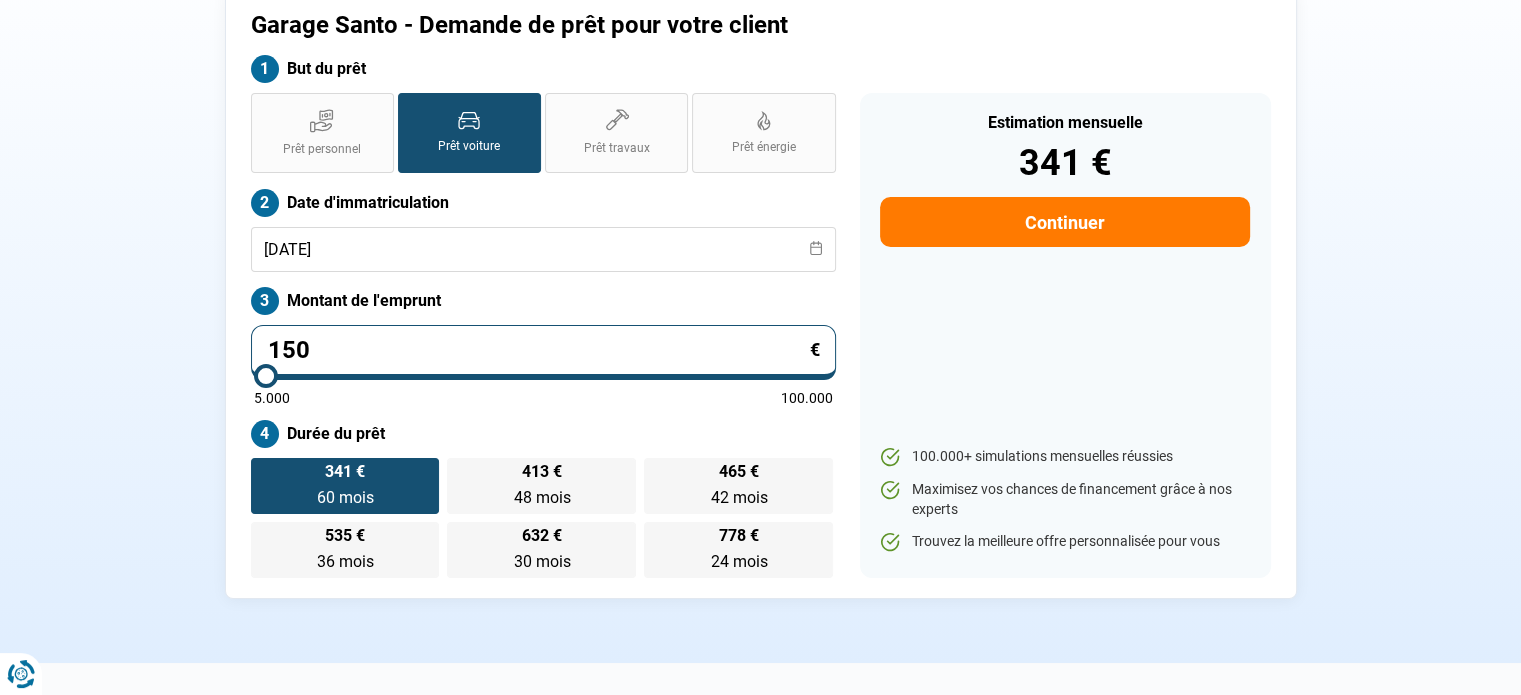 type on "1.500" 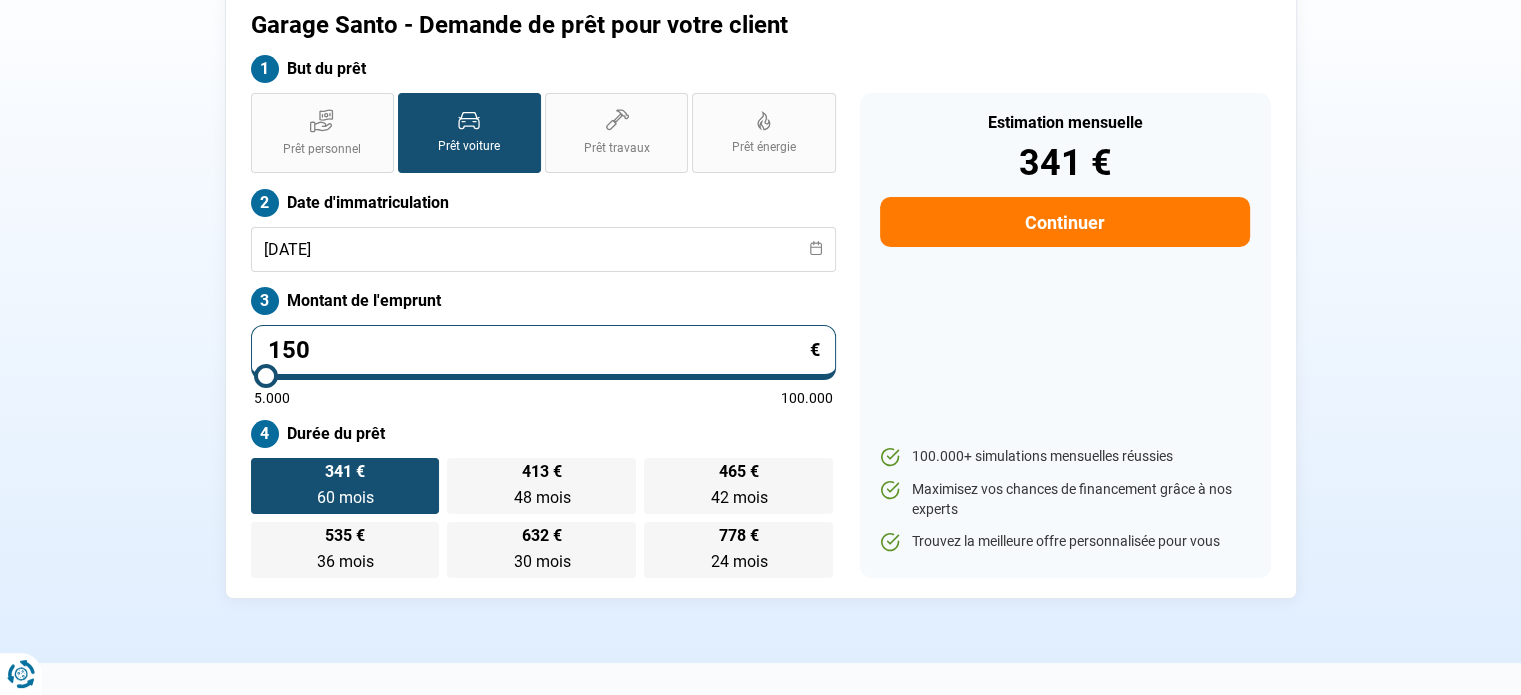 type on "5000" 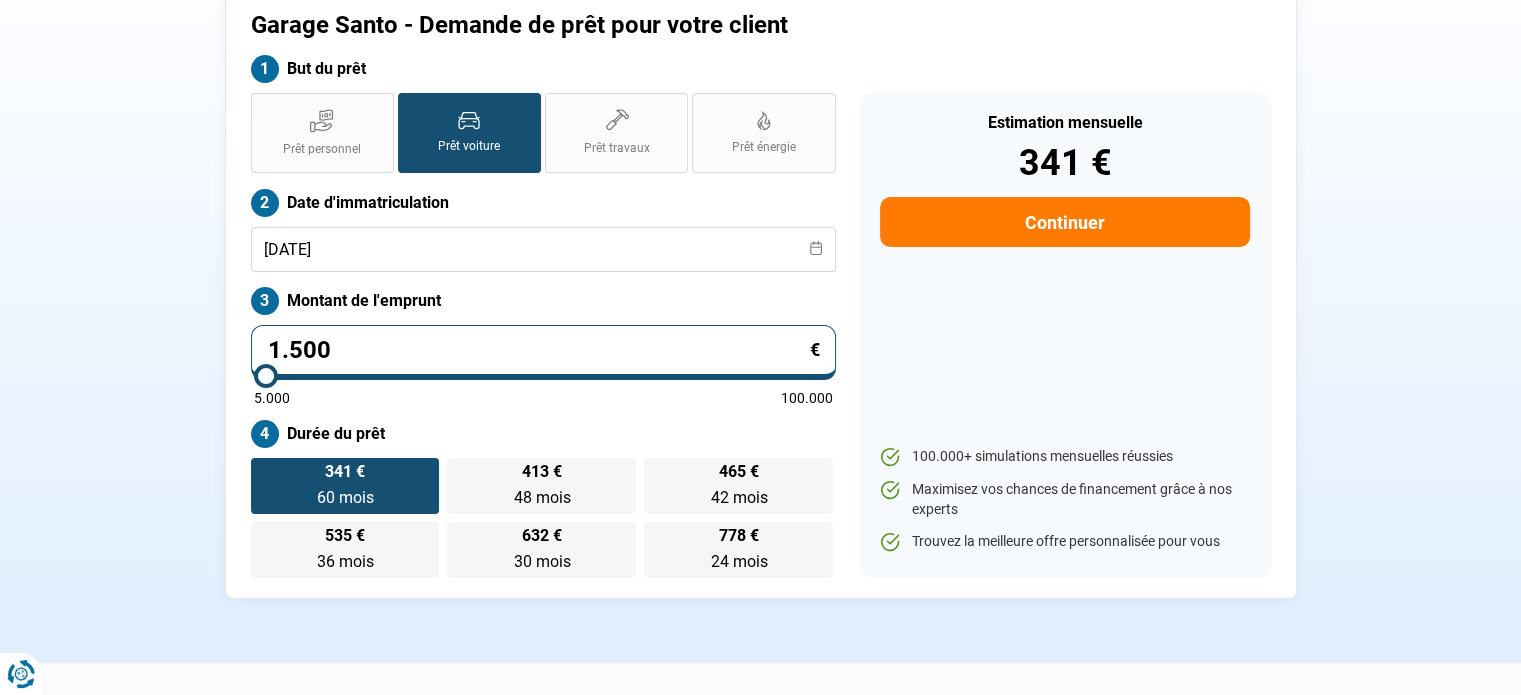 type on "15.000" 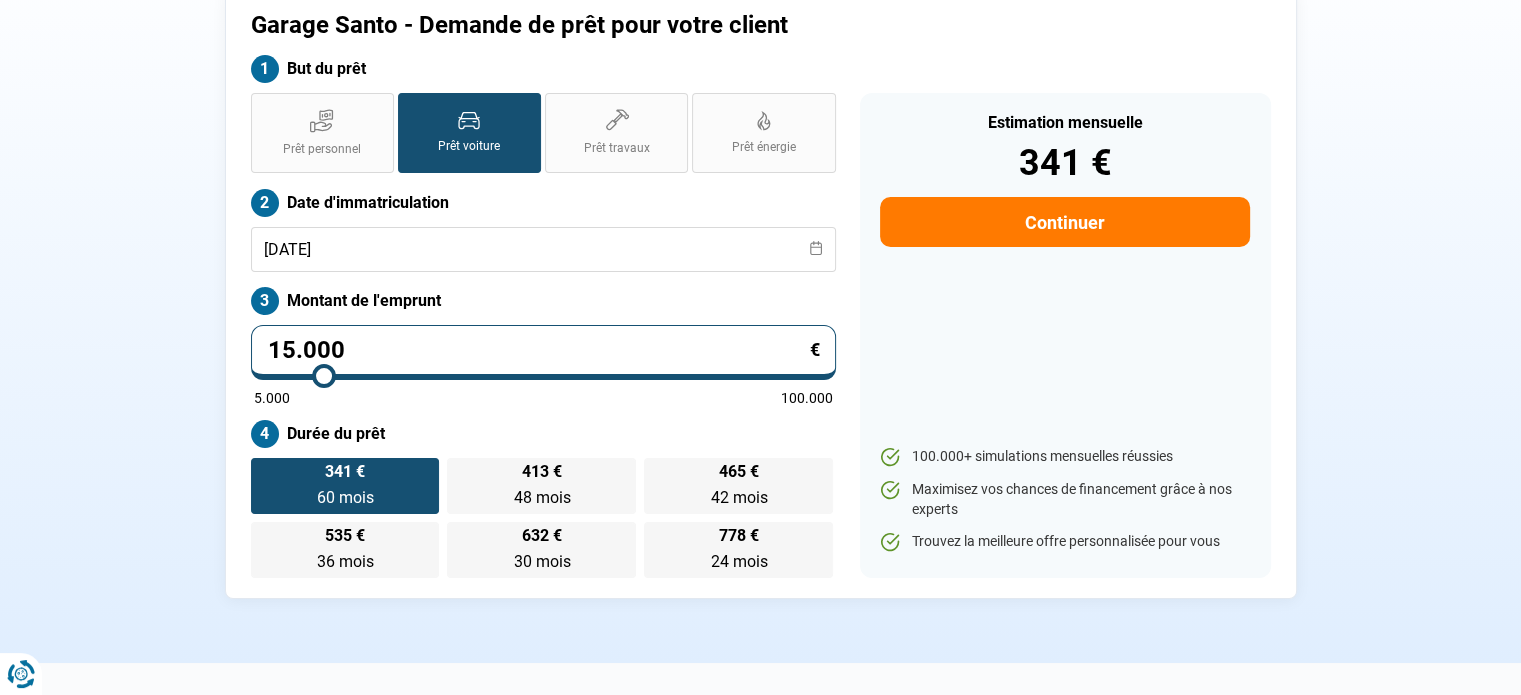 type on "15.000" 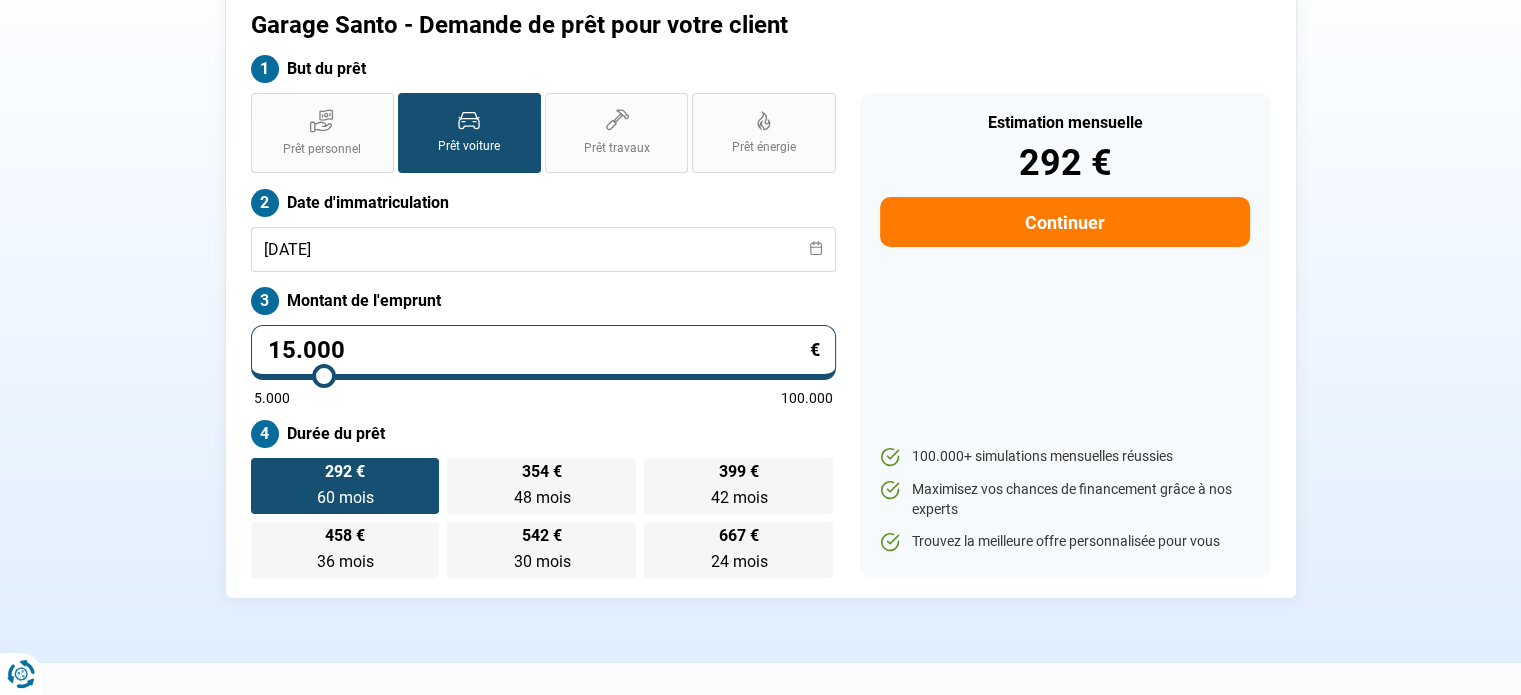 click on "Garage Santo - Demande de prêt pour votre client But du prêt Prêt personnel Prêt voiture Prêt travaux Prêt énergie Prêt voiture Date d'immatriculation [DATE] Montant de l'emprunt 15.000 € 5.000 100.000 Durée du prêt 292 € 60 mois 60 mois 354 € 48 mois 48 mois 399 € 42 mois 42 mois 458 € 36 mois 36 mois 542 € 30 mois 30 mois 667 € 24 mois 24 mois Estimation mensuelle 292 € Continuer 100.000+ simulations mensuelles réussies Maximisez vos chances de financement grâce à nos experts  Trouvez la meilleure offre personnalisée pour vous Trouvez la meilleure offre personnalisée" 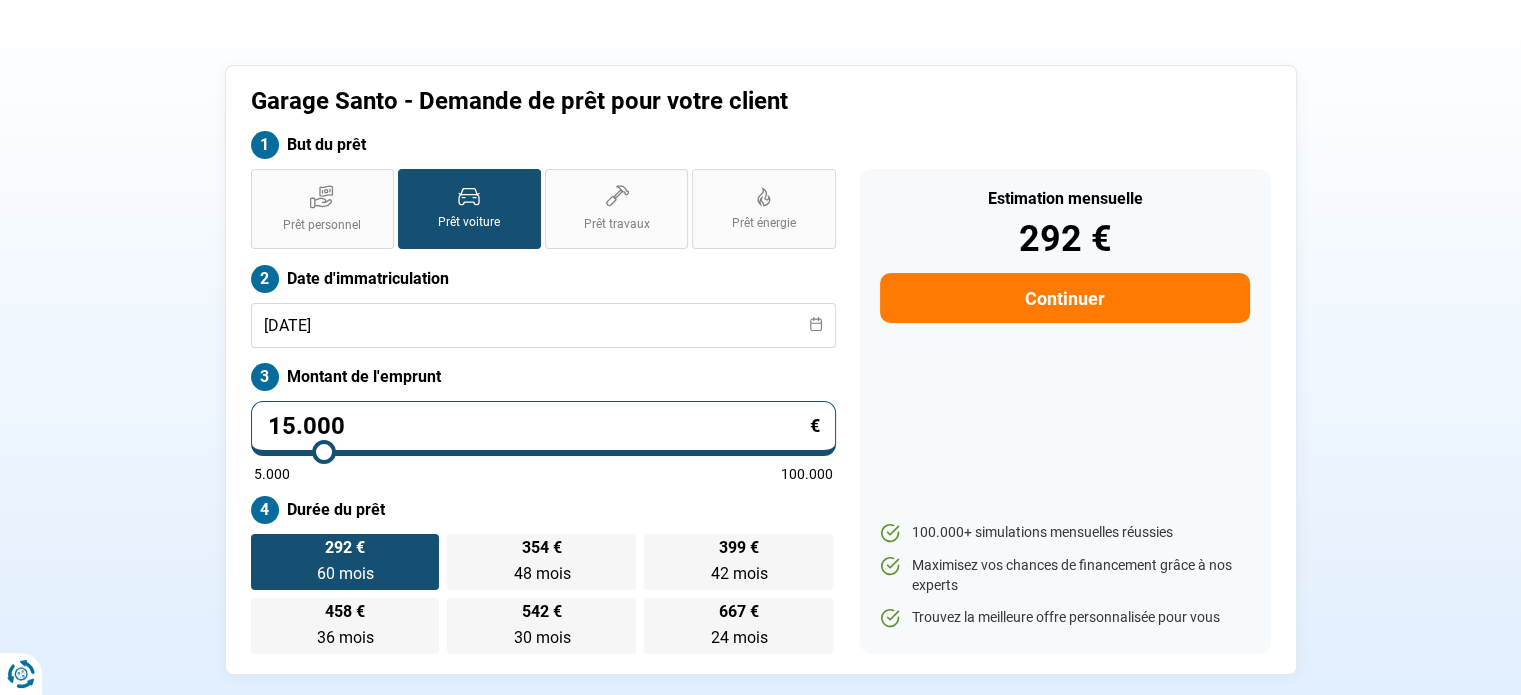 scroll, scrollTop: 4, scrollLeft: 0, axis: vertical 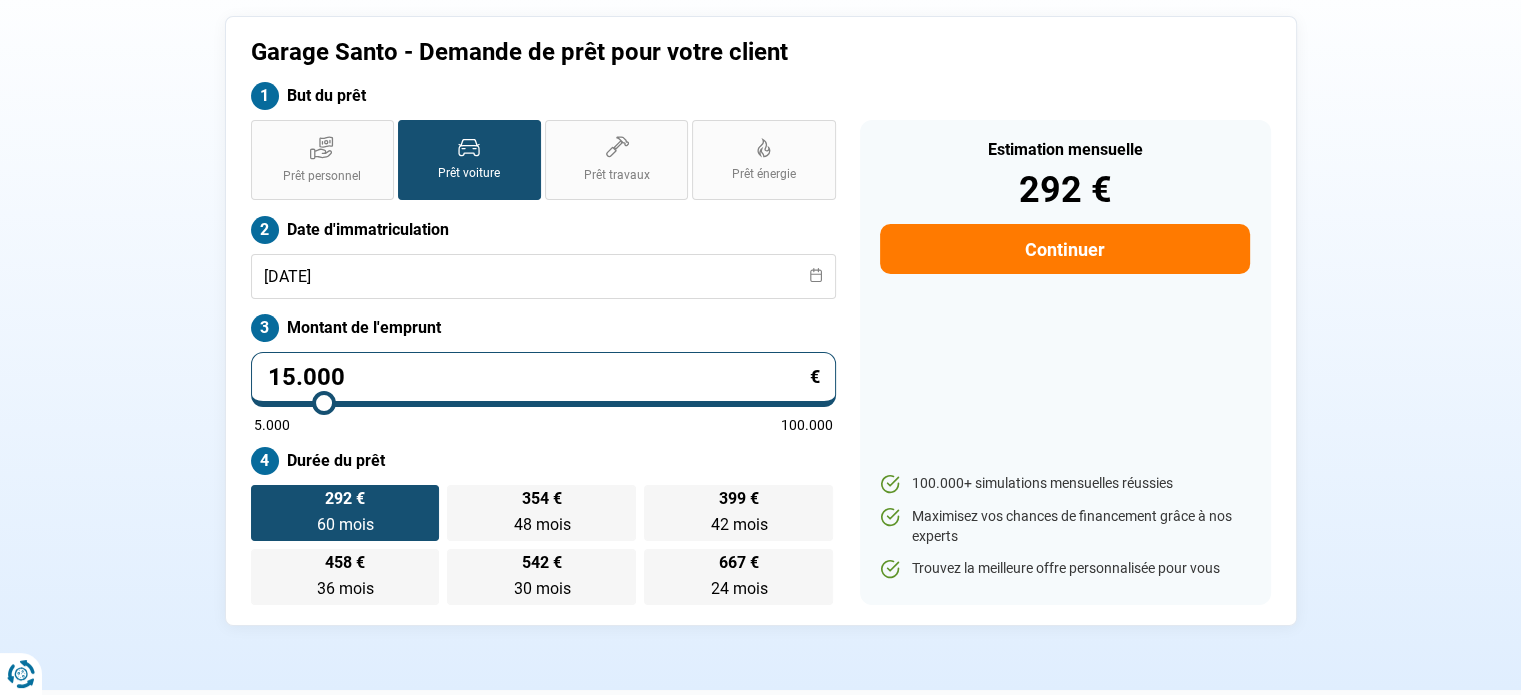click on "Garage Santo - Demande de prêt pour votre client But du prêt Prêt personnel Prêt voiture Prêt travaux Prêt énergie Prêt voiture Date d'immatriculation [DATE] Montant de l'emprunt 15.000 € 5.000 100.000 Durée du prêt 292 € 60 mois 60 mois 354 € 48 mois 48 mois 399 € 42 mois 42 mois 458 € 36 mois 36 mois 542 € 30 mois 30 mois 667 € 24 mois 24 mois Estimation mensuelle 292 € Continuer 100.000+ simulations mensuelles réussies Maximisez vos chances de financement grâce à nos experts  Trouvez la meilleure offre personnalisée pour vous Trouvez la meilleure offre personnalisée" at bounding box center (761, 321) 